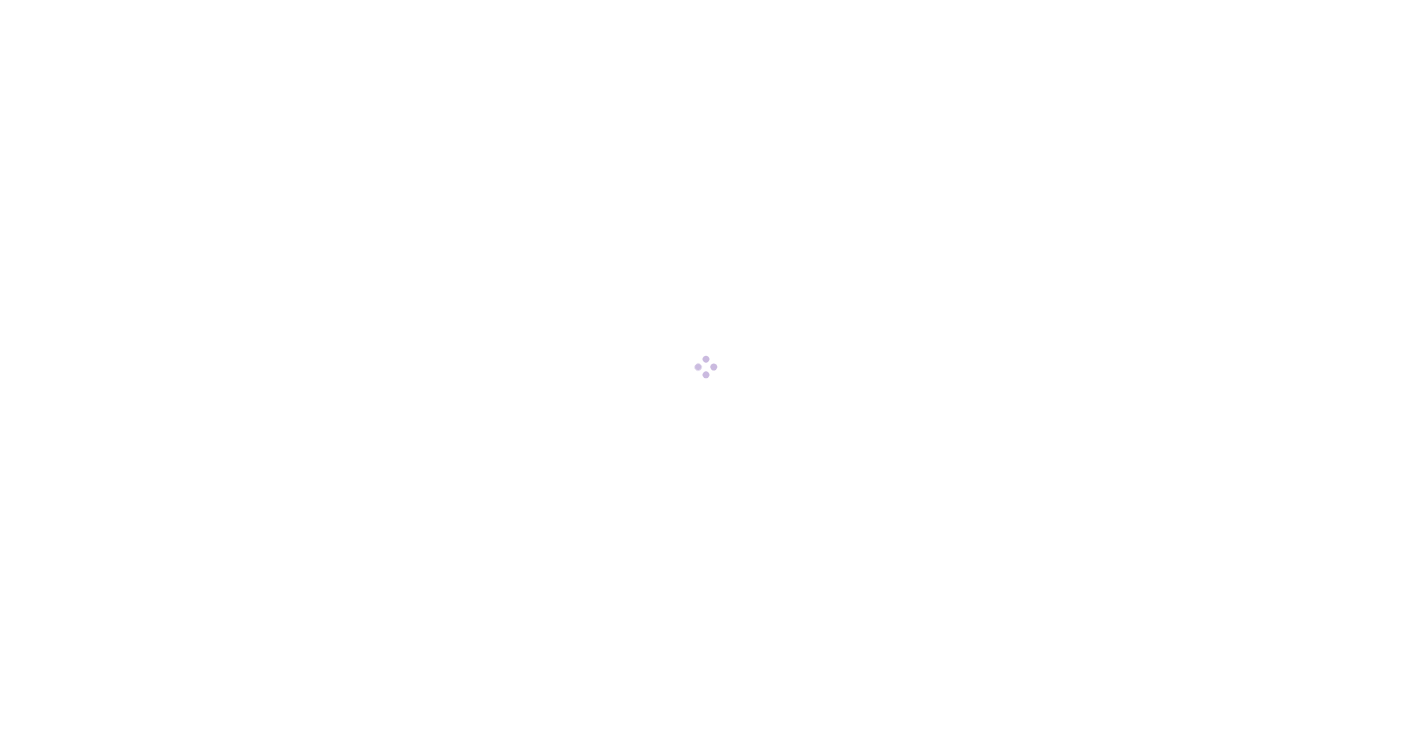 scroll, scrollTop: 0, scrollLeft: 0, axis: both 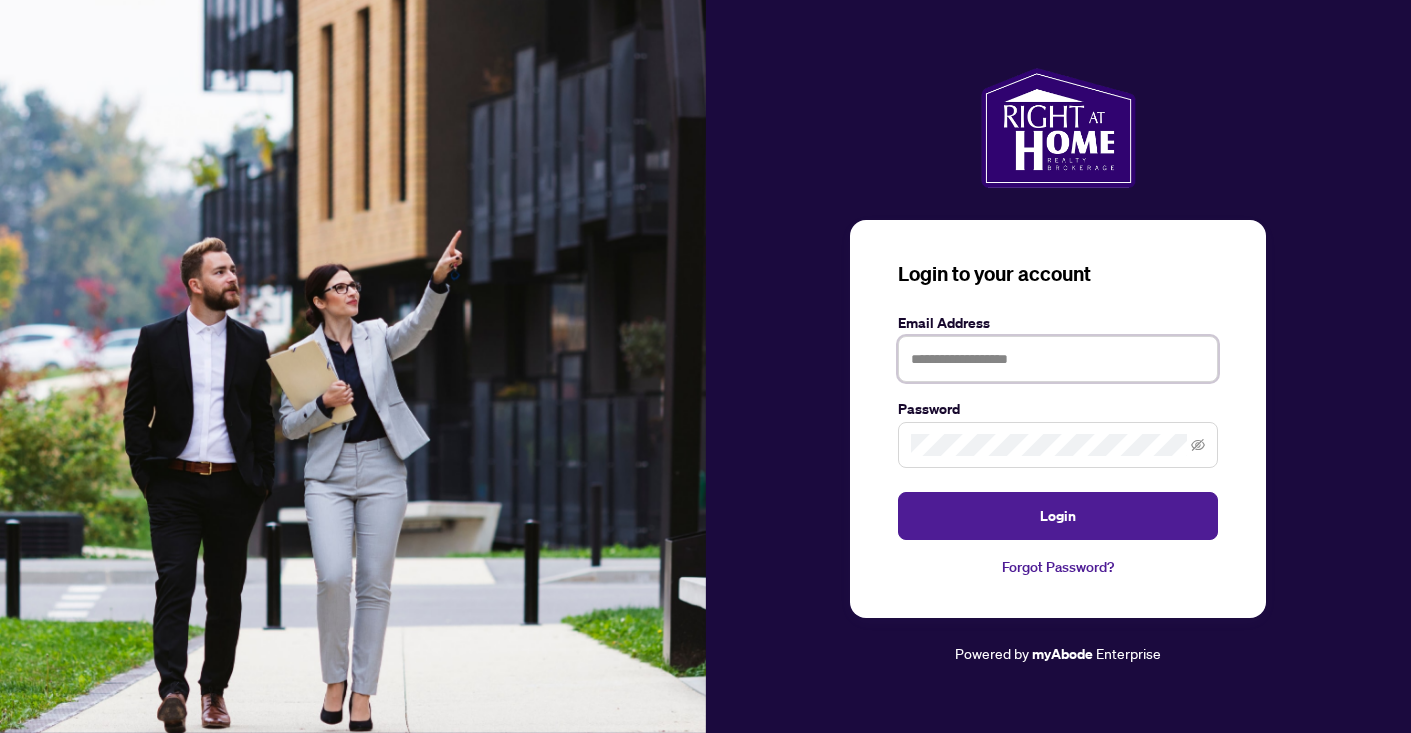 click at bounding box center [1058, 359] 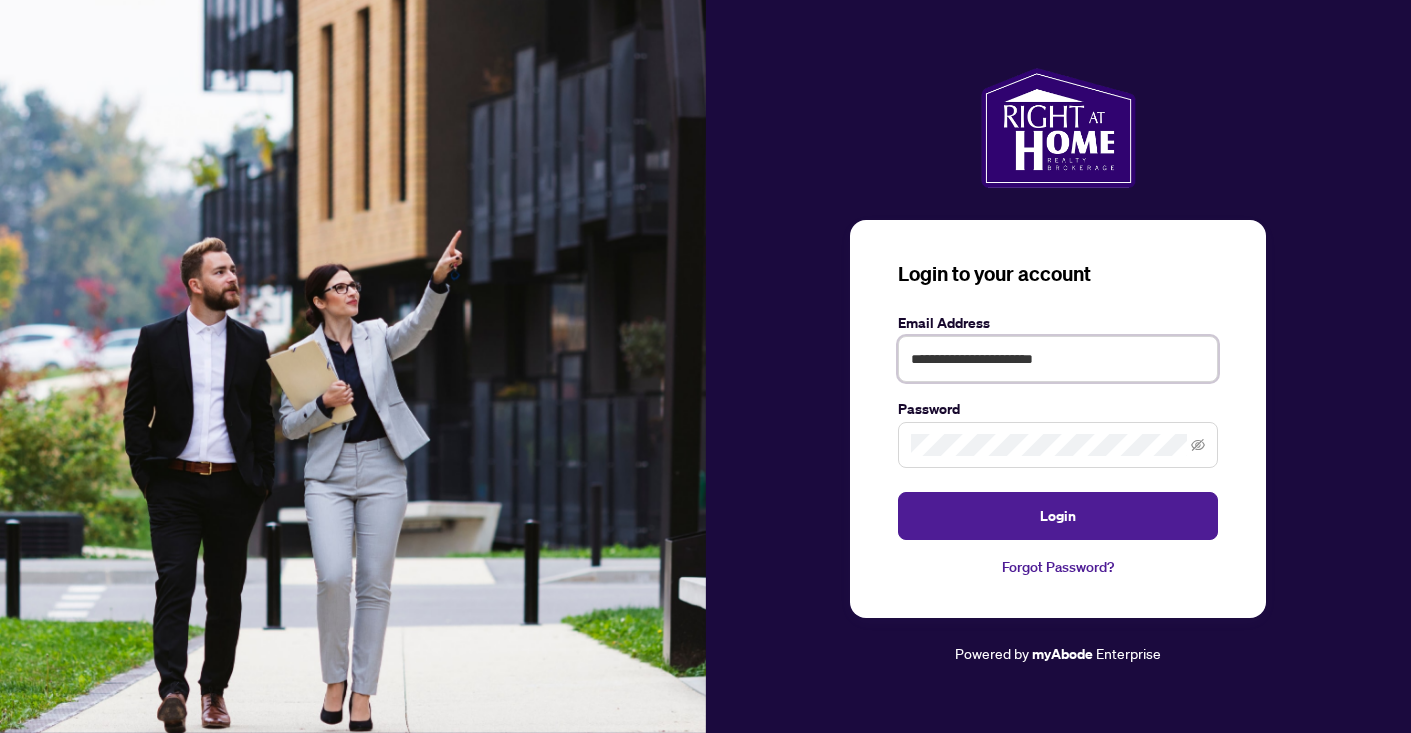 type on "**********" 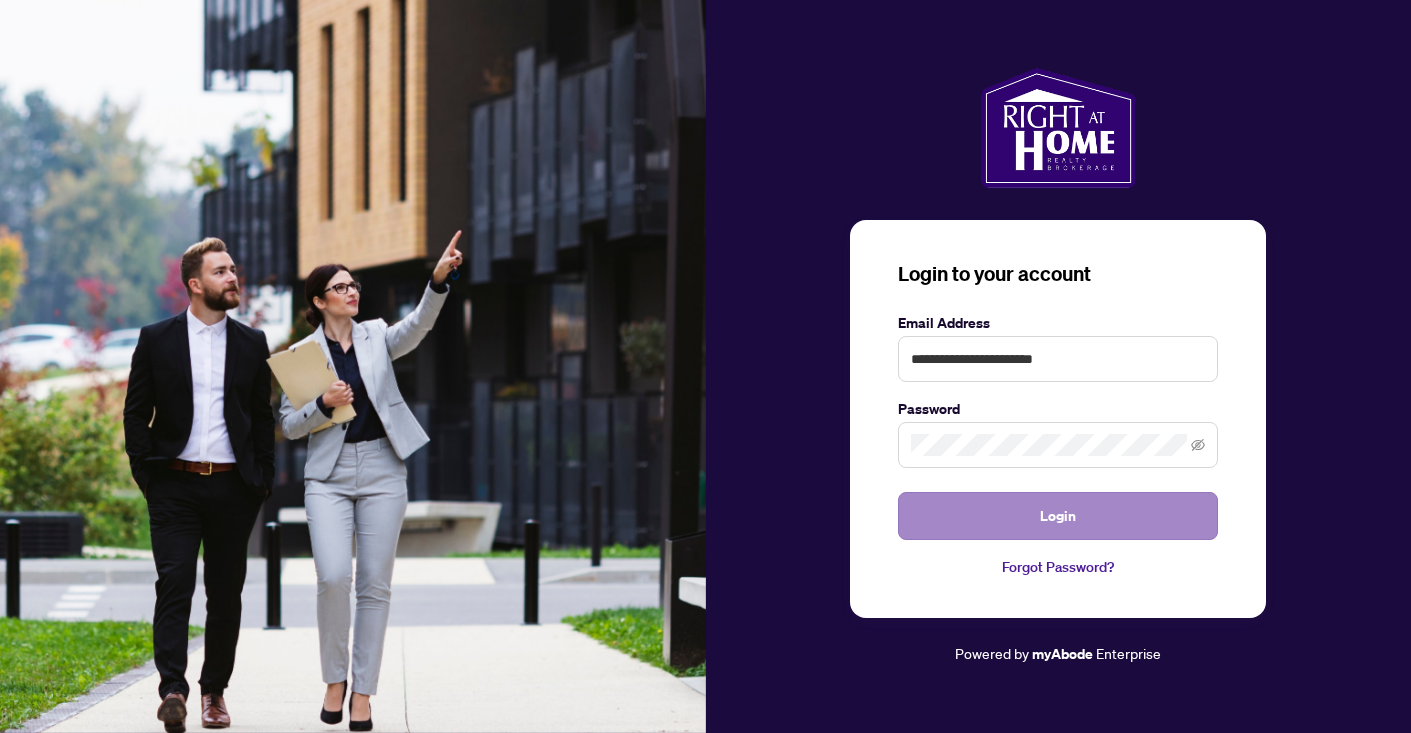 click on "Login" at bounding box center [1058, 516] 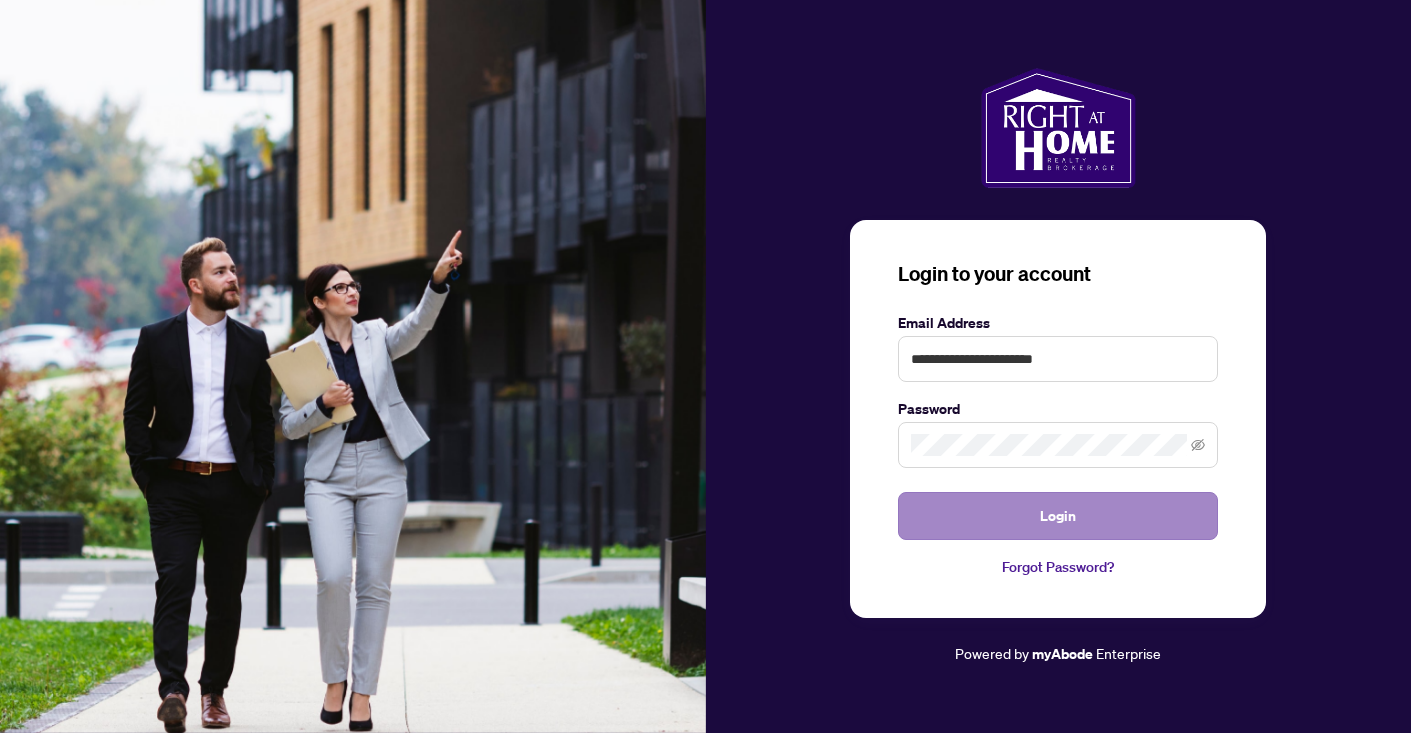 click on "Login" at bounding box center (1058, 516) 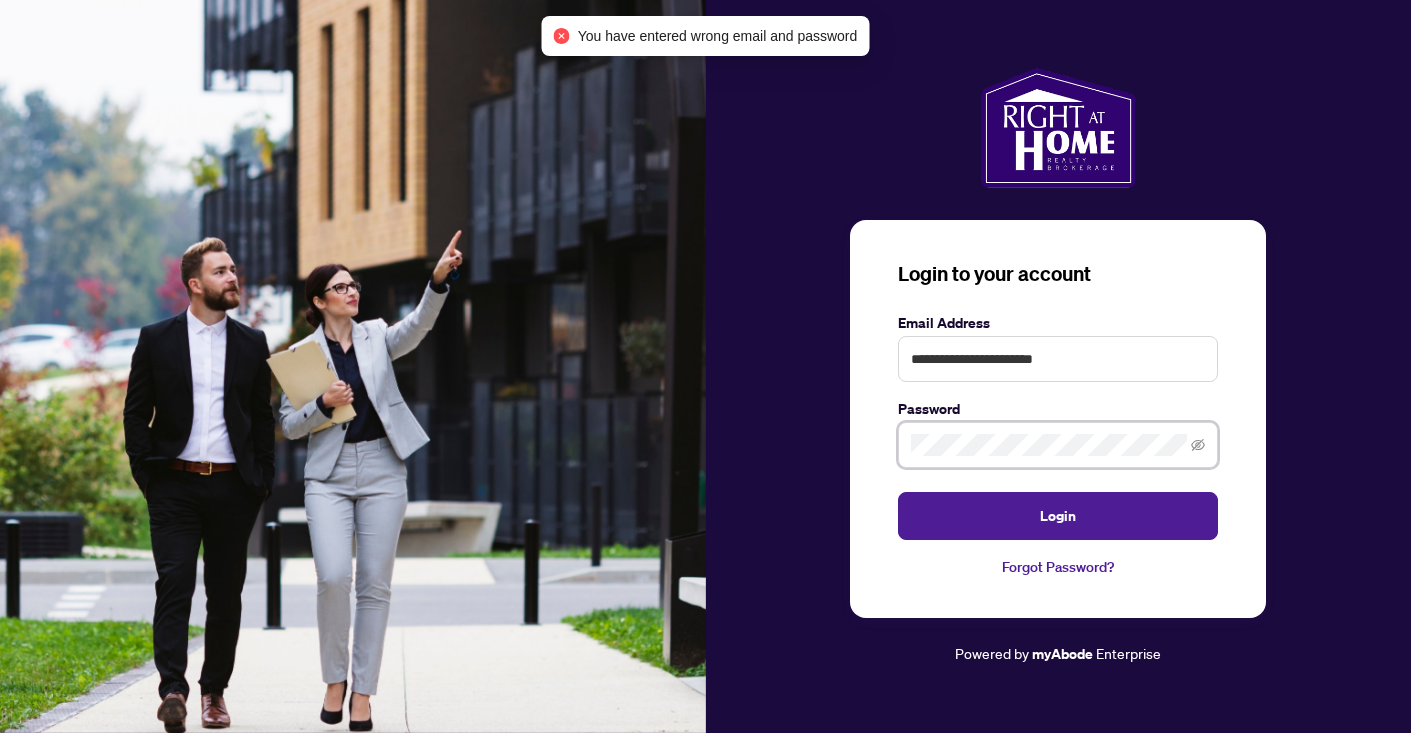 click on "**********" at bounding box center [1059, 366] 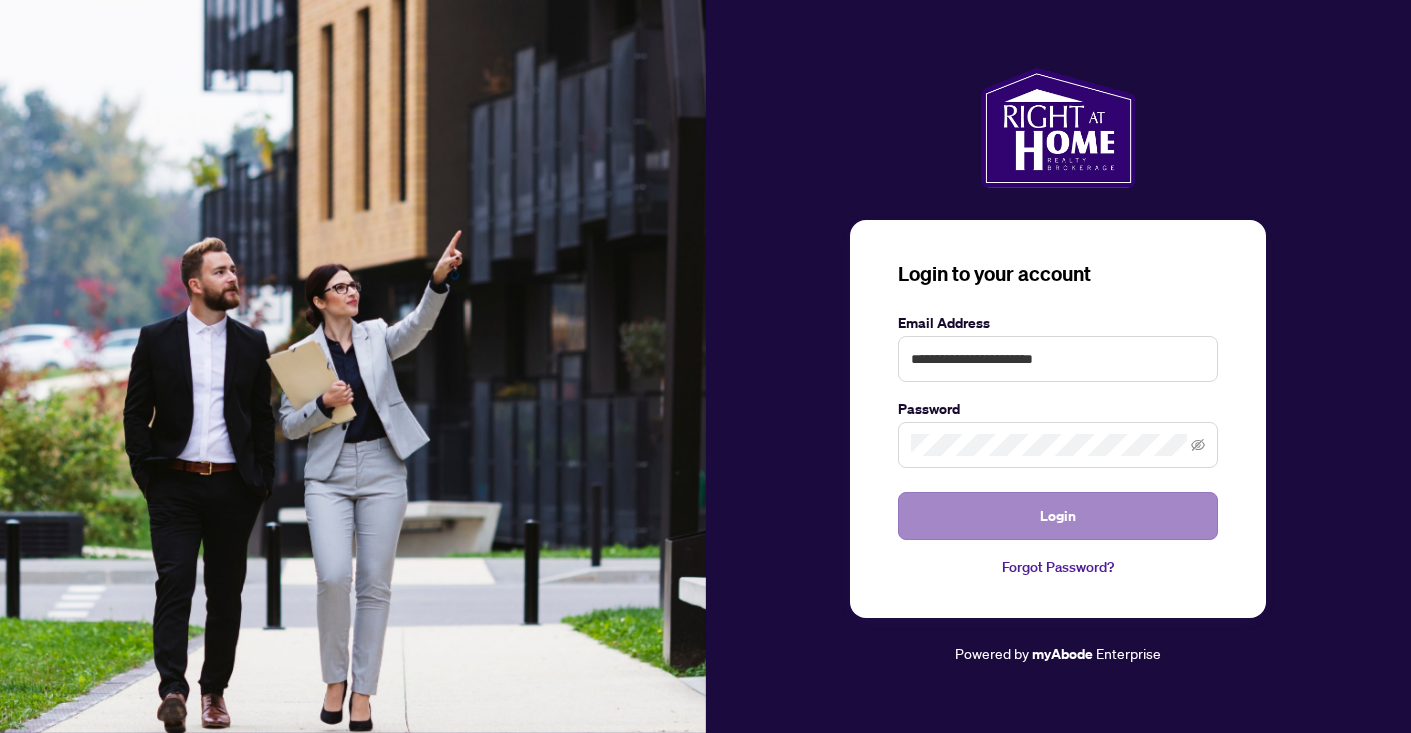 click on "Login" at bounding box center [1058, 516] 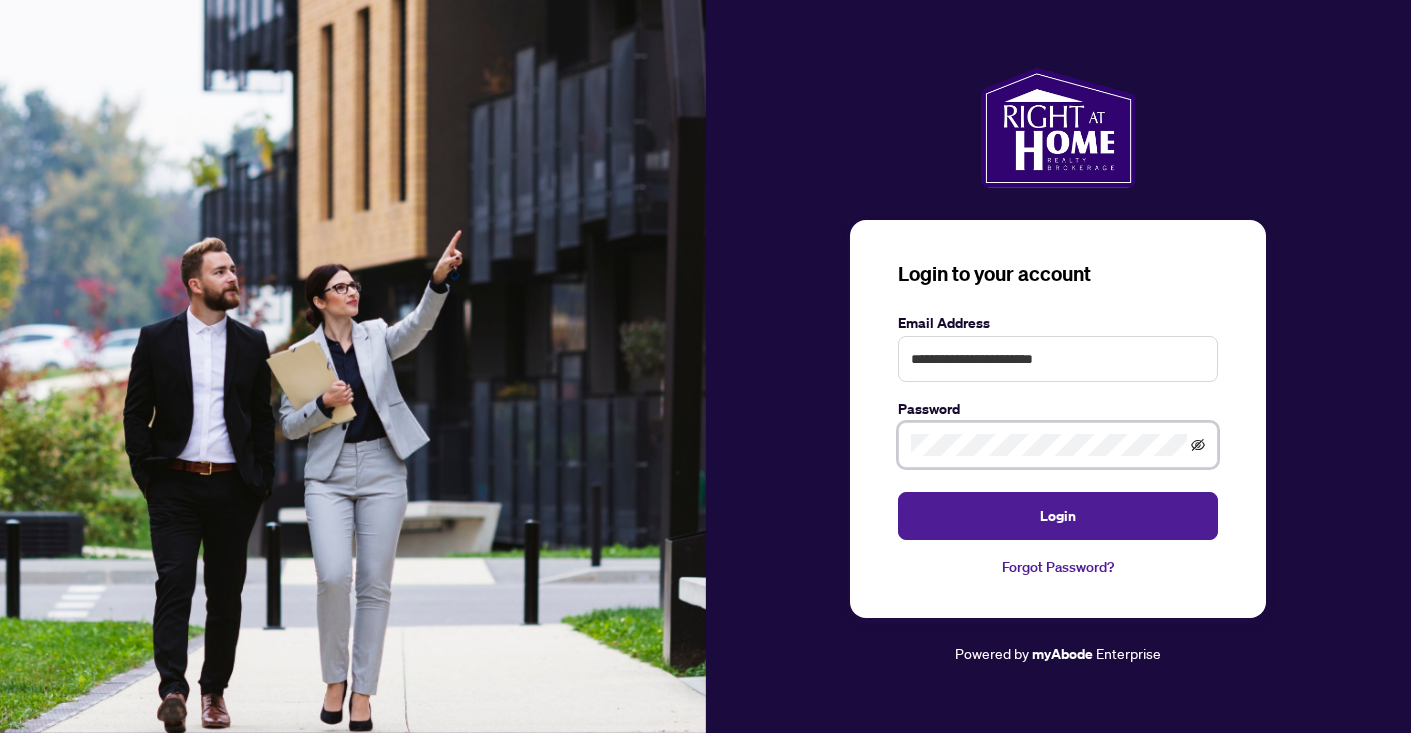 click 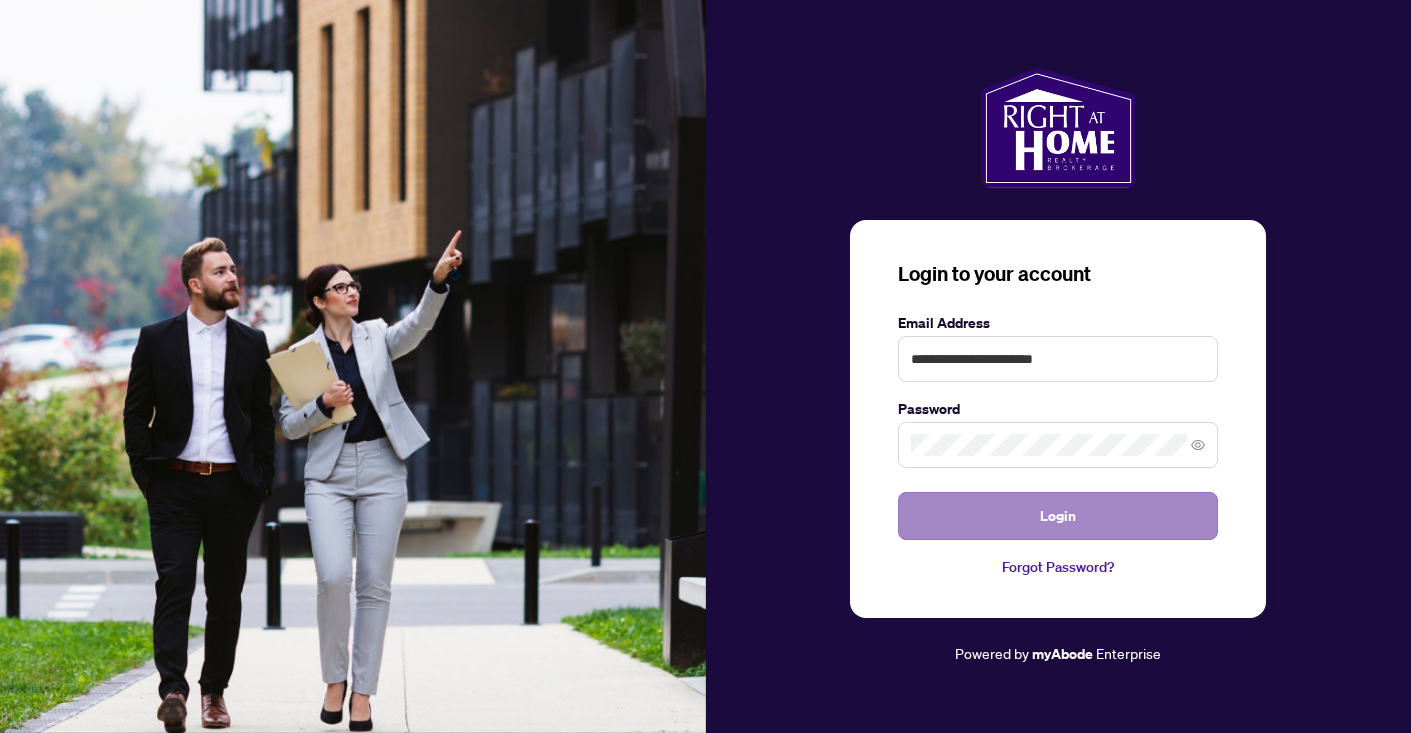 click on "Login" at bounding box center (1058, 516) 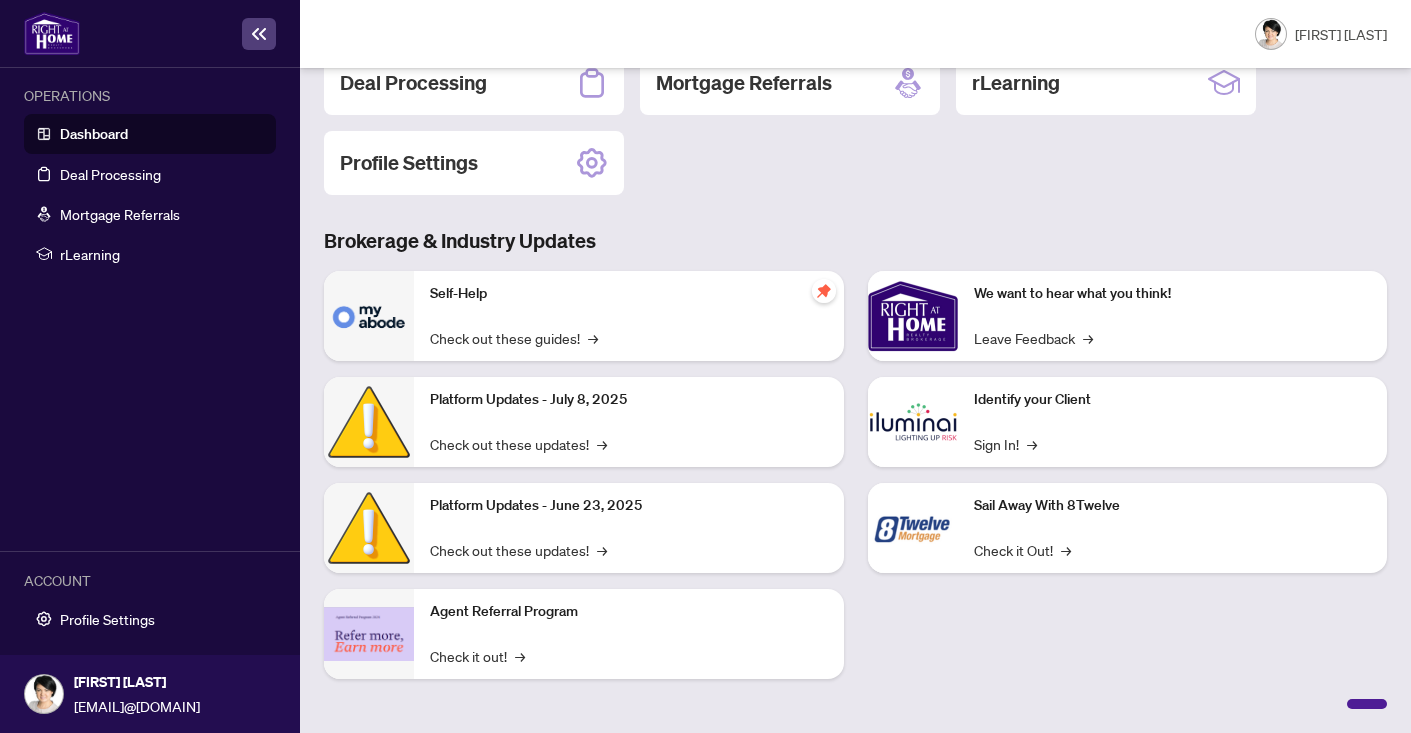 scroll, scrollTop: 243, scrollLeft: 0, axis: vertical 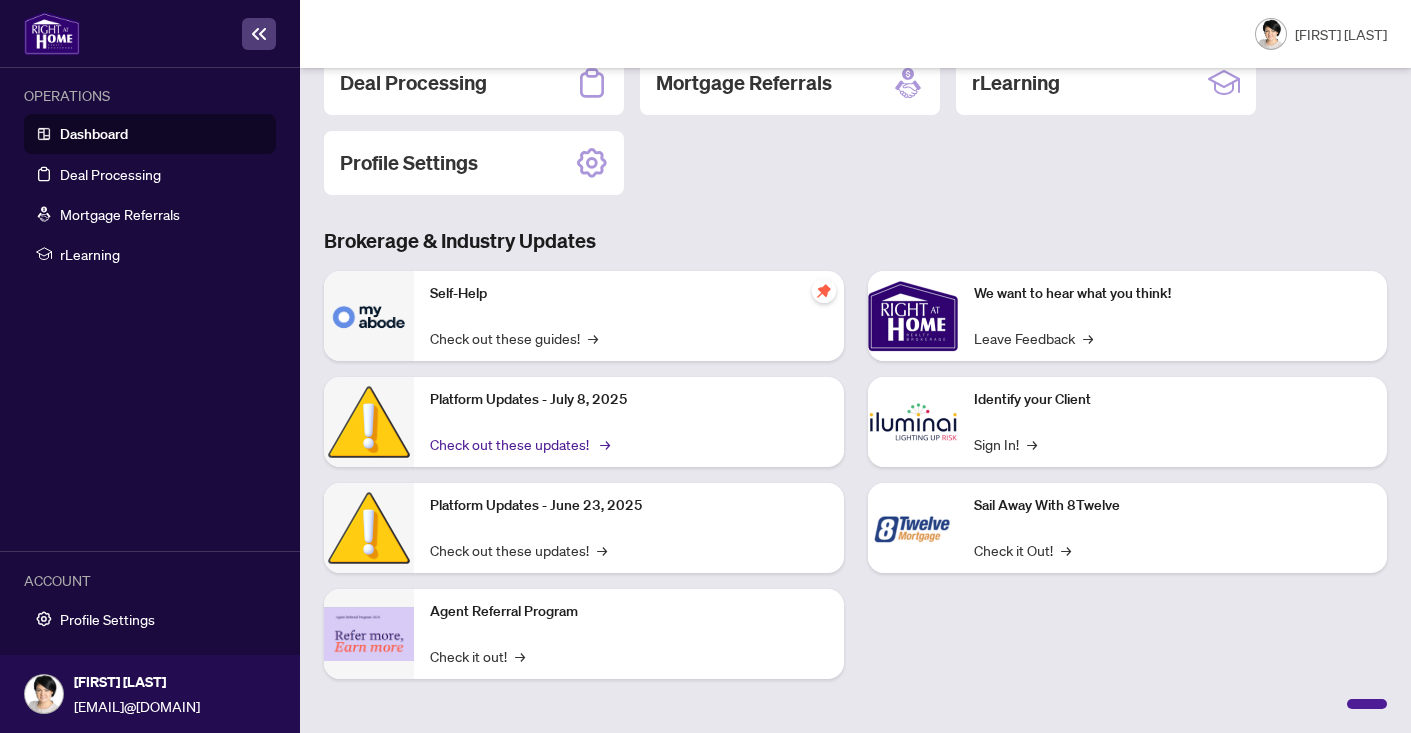 click on "Check out these updates! →" at bounding box center [518, 444] 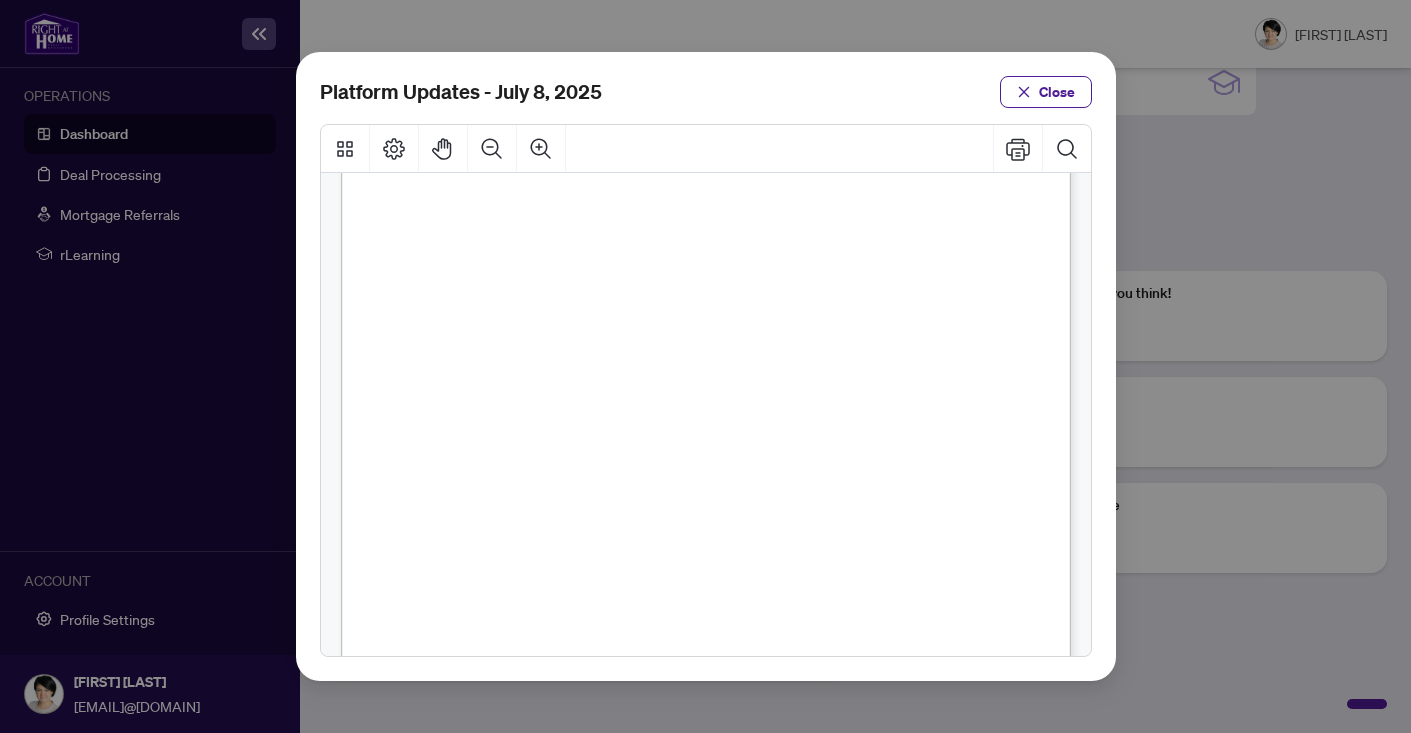scroll, scrollTop: 217, scrollLeft: 0, axis: vertical 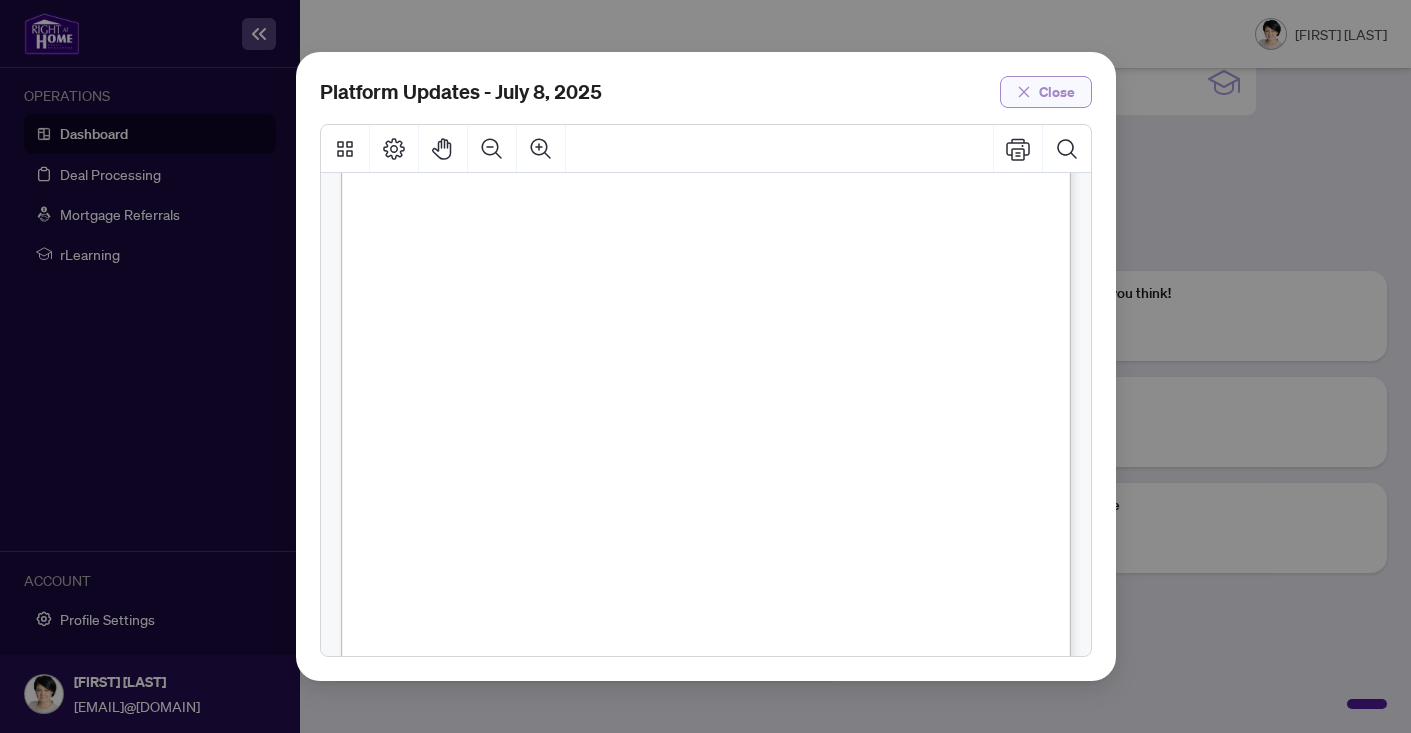 click on "Close" at bounding box center [1057, 92] 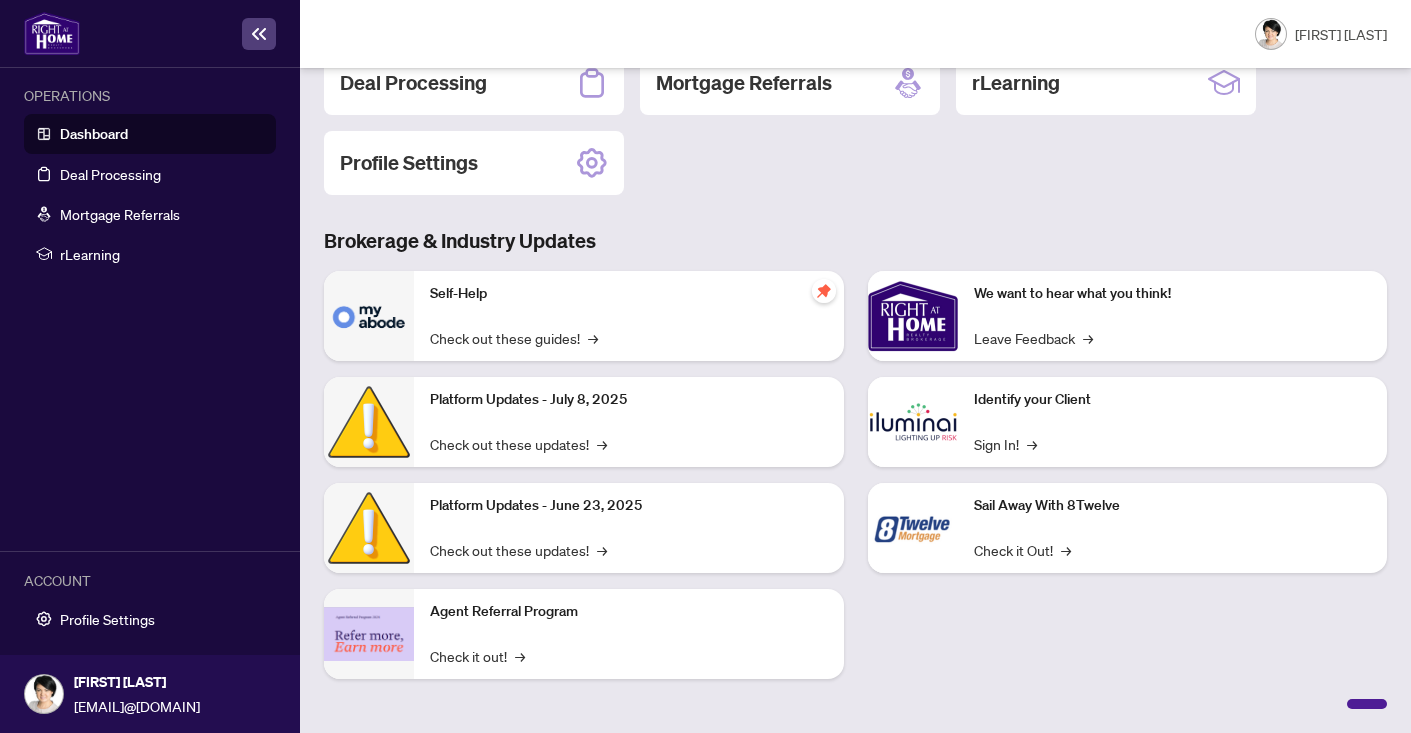 click on "Dashboard" at bounding box center [94, 134] 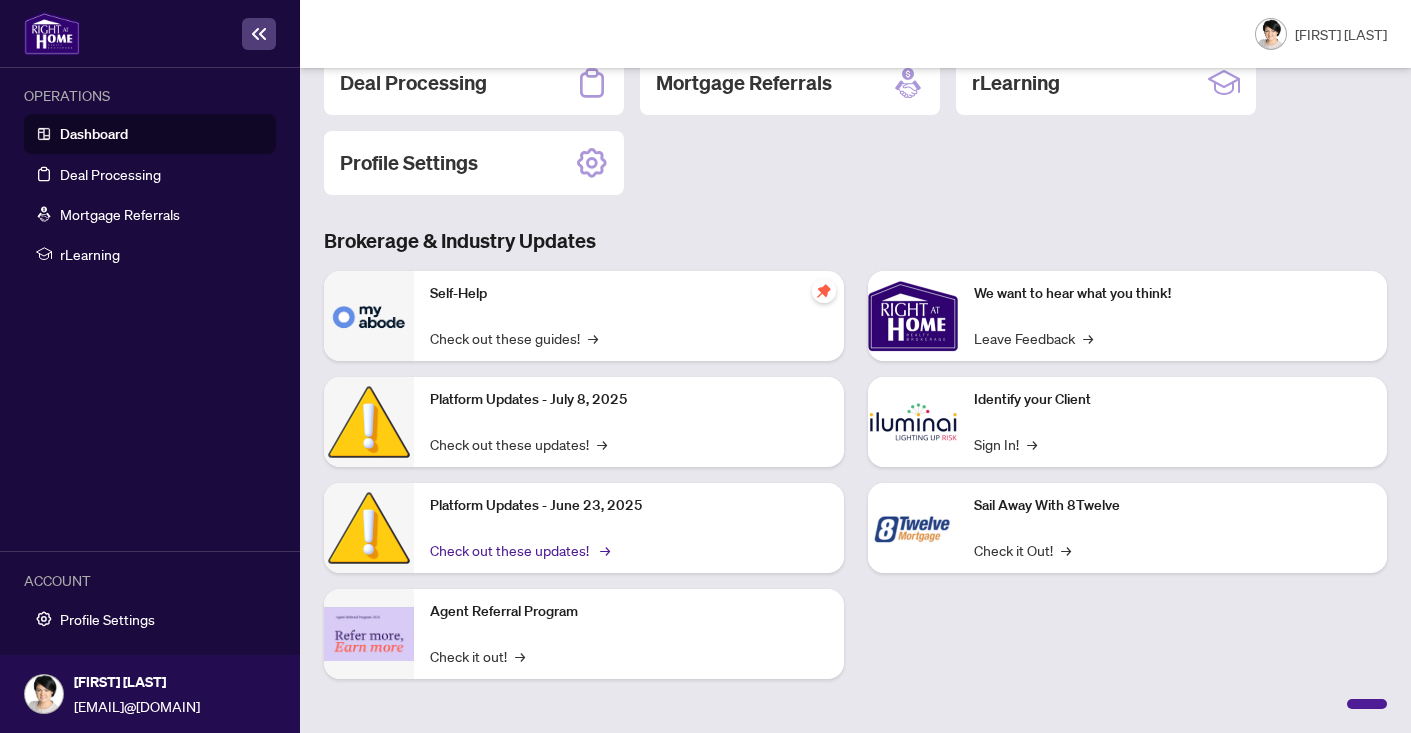 click on "Check out these updates! →" at bounding box center (518, 550) 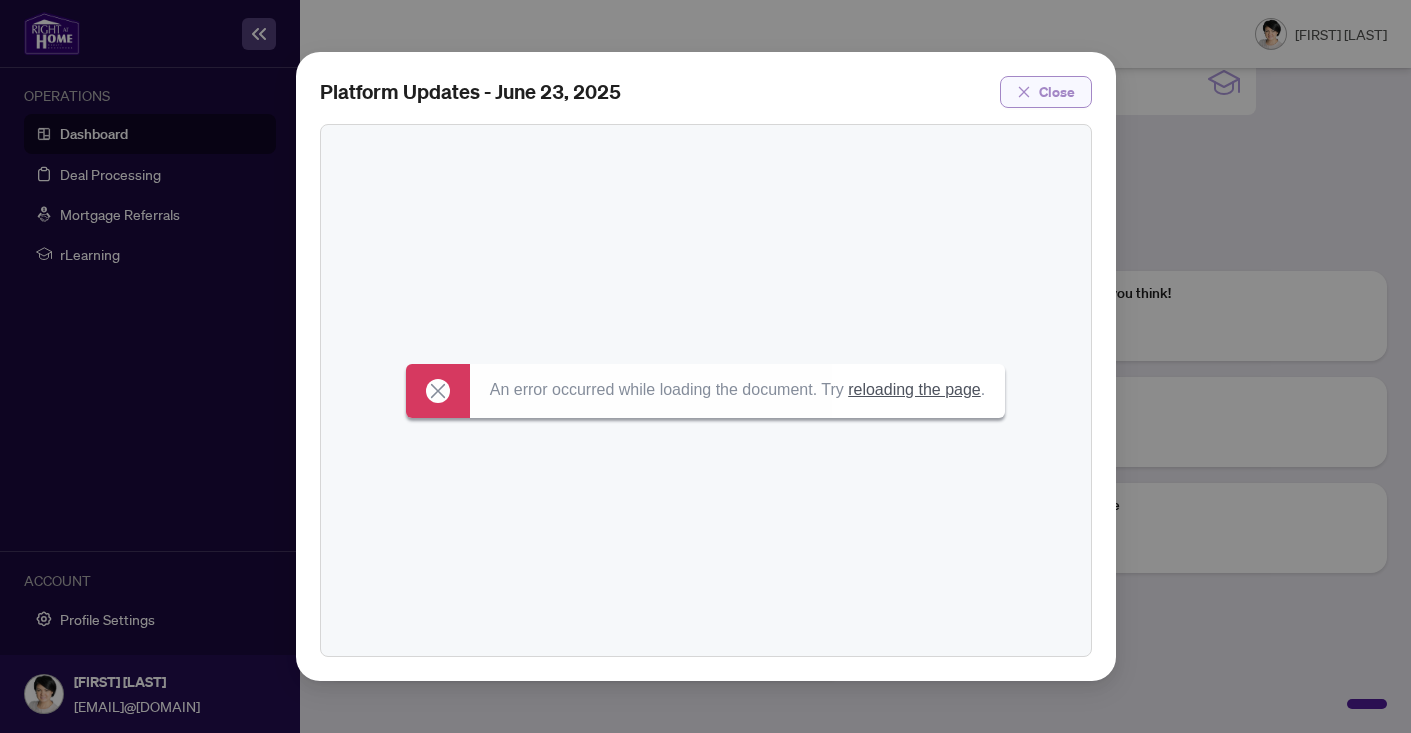 click on "Close" at bounding box center (1046, 92) 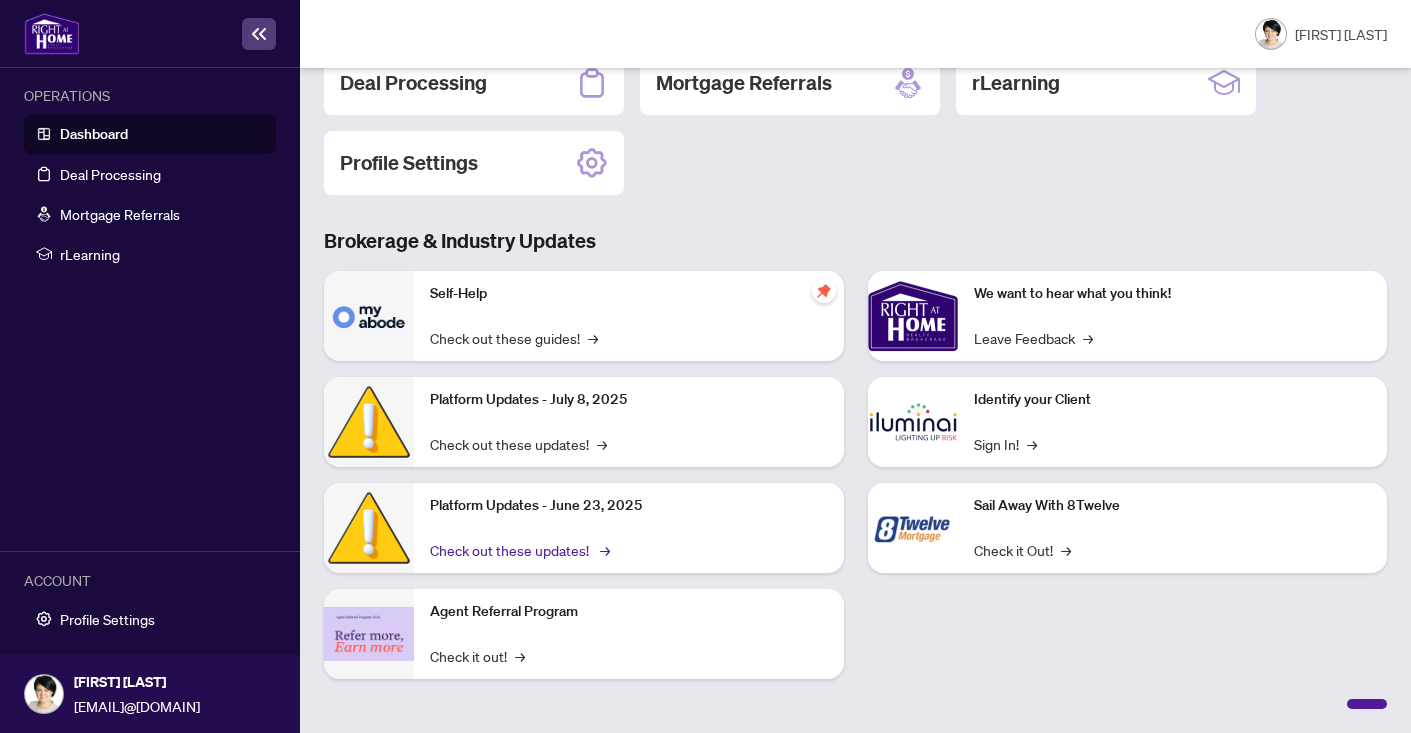 click on "Check out these updates! →" at bounding box center [518, 550] 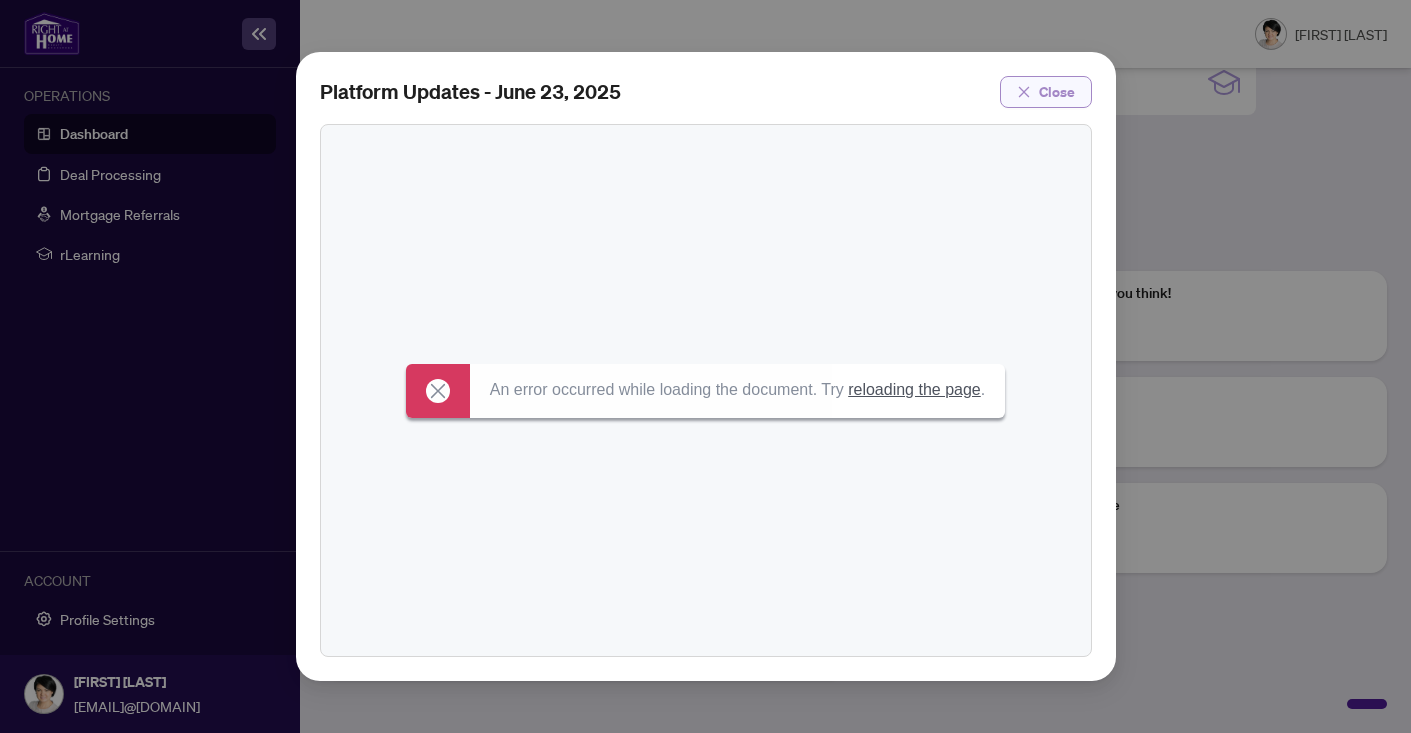 click on "Close" at bounding box center [1057, 92] 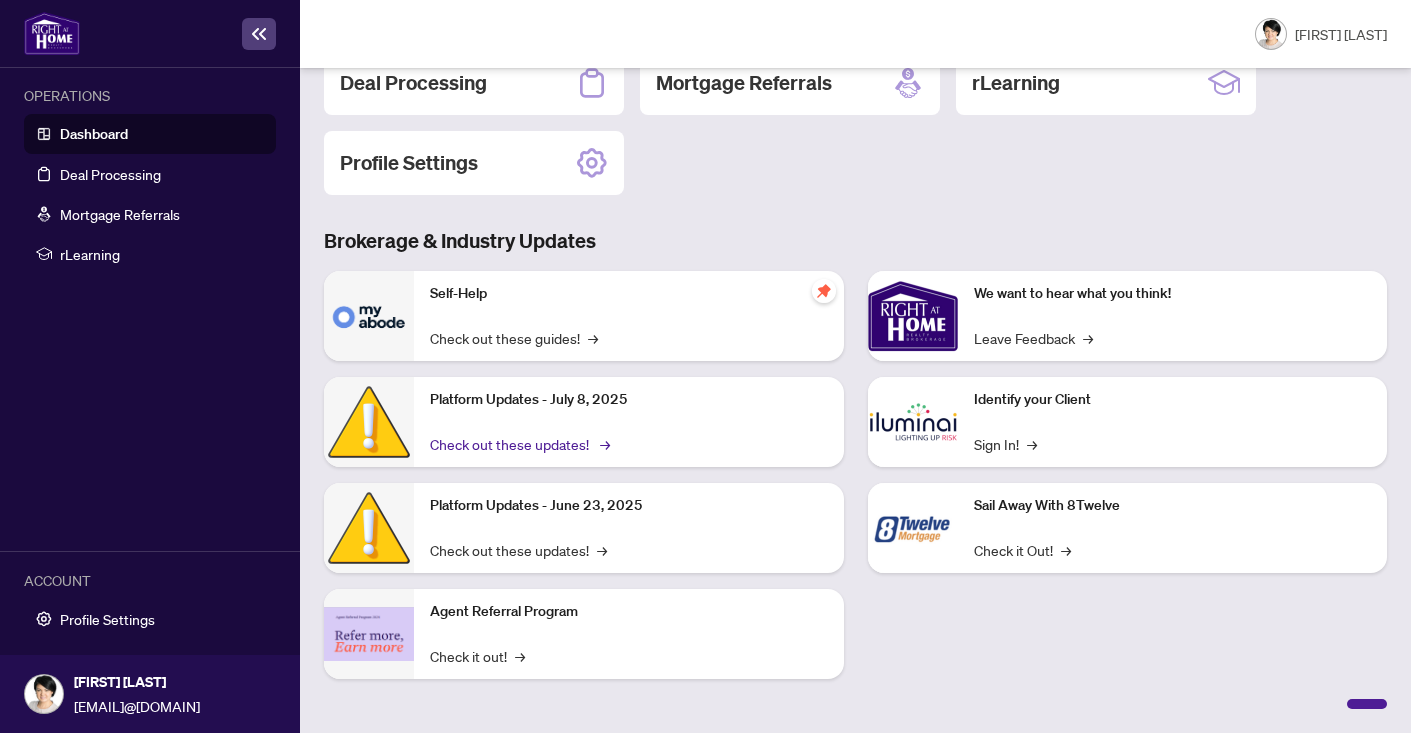 click on "Check out these updates! →" at bounding box center [518, 444] 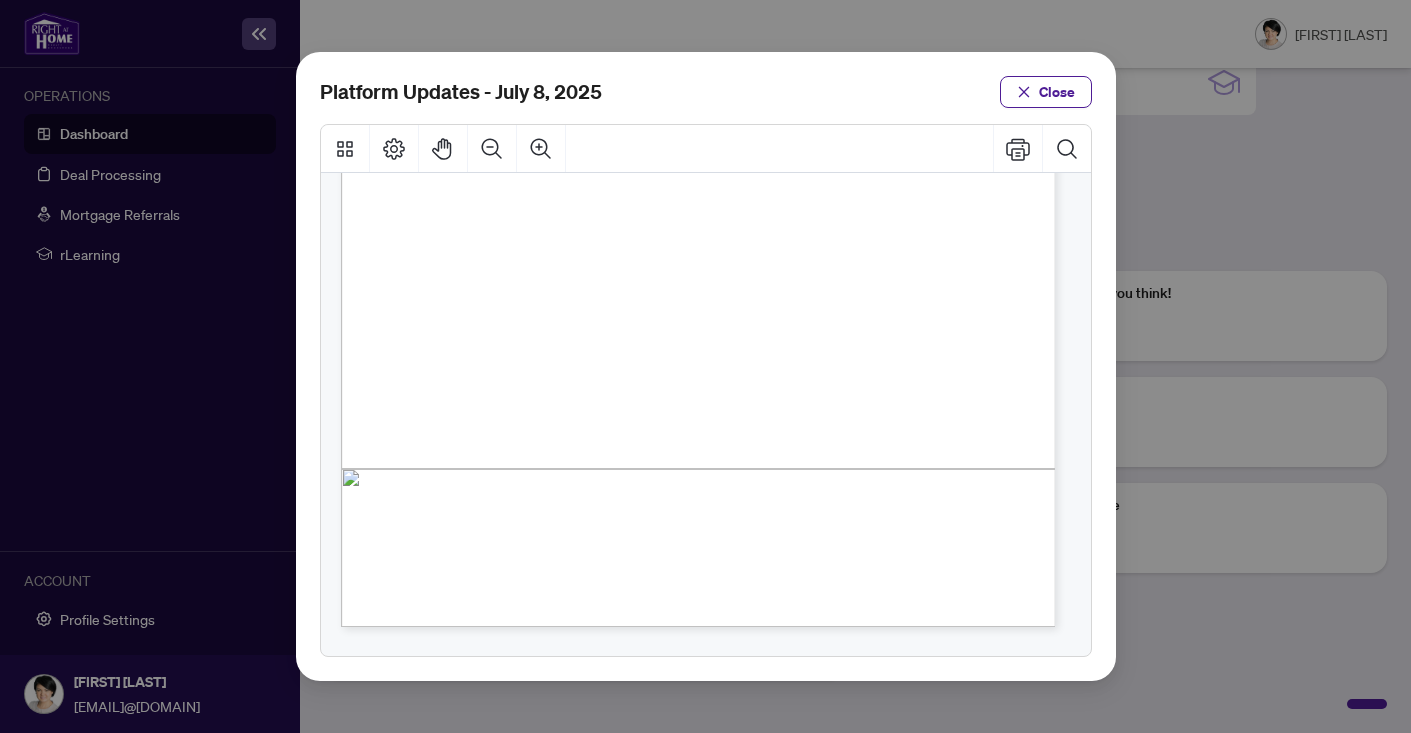 scroll, scrollTop: 491, scrollLeft: 0, axis: vertical 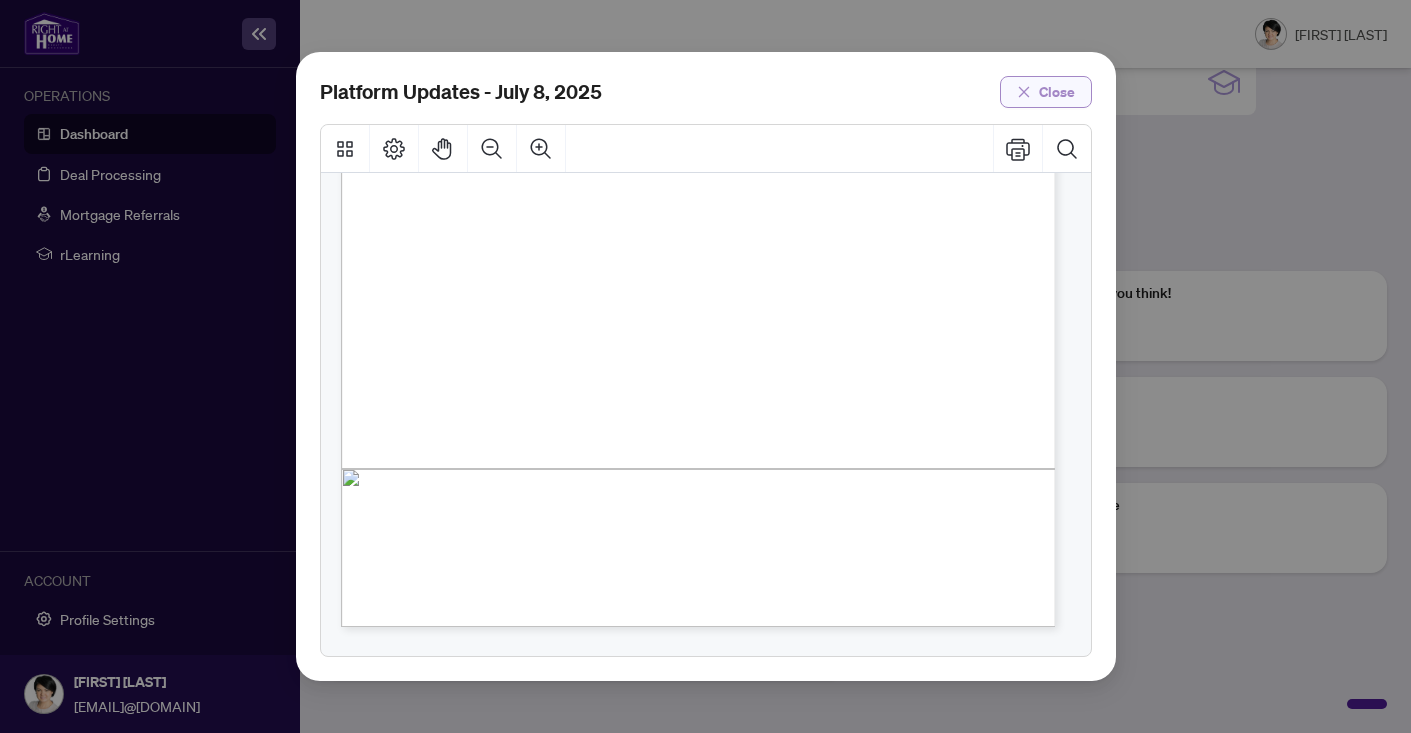 click 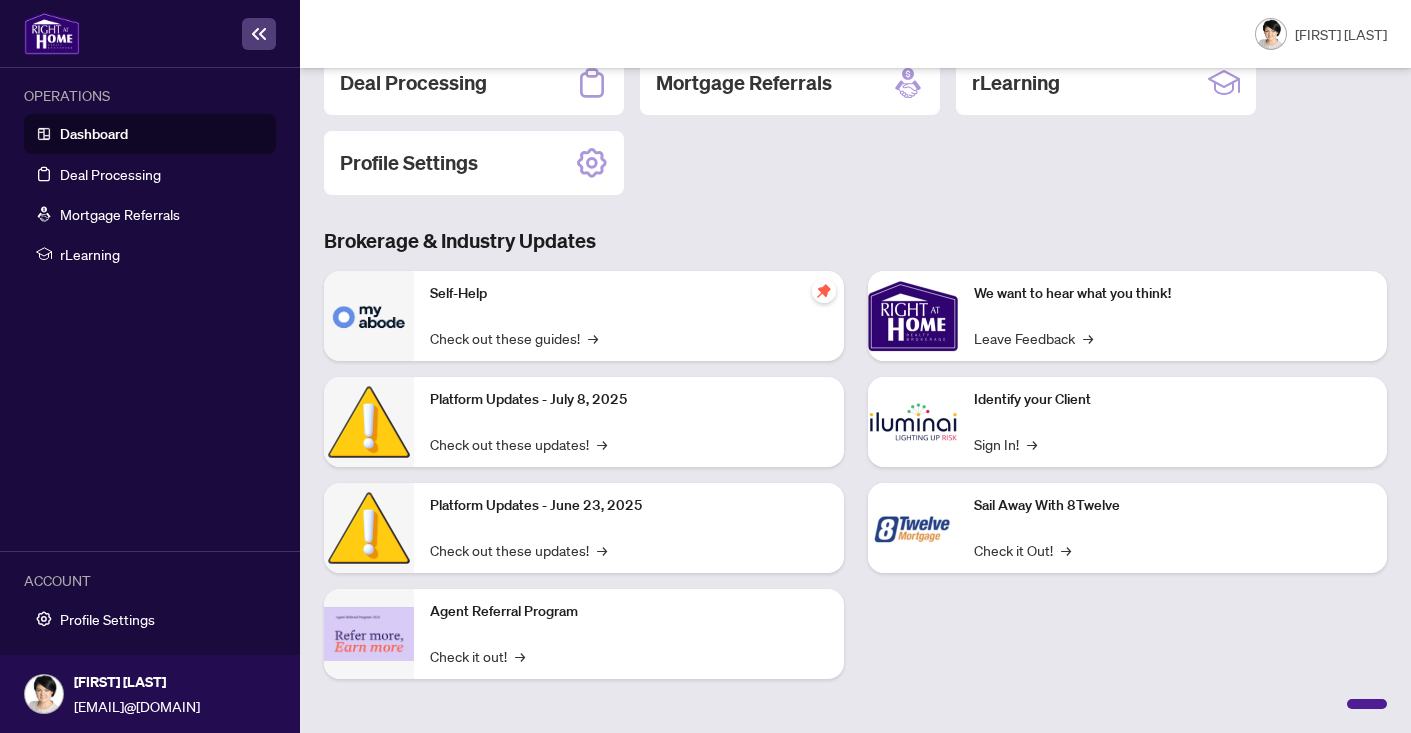scroll, scrollTop: 0, scrollLeft: 0, axis: both 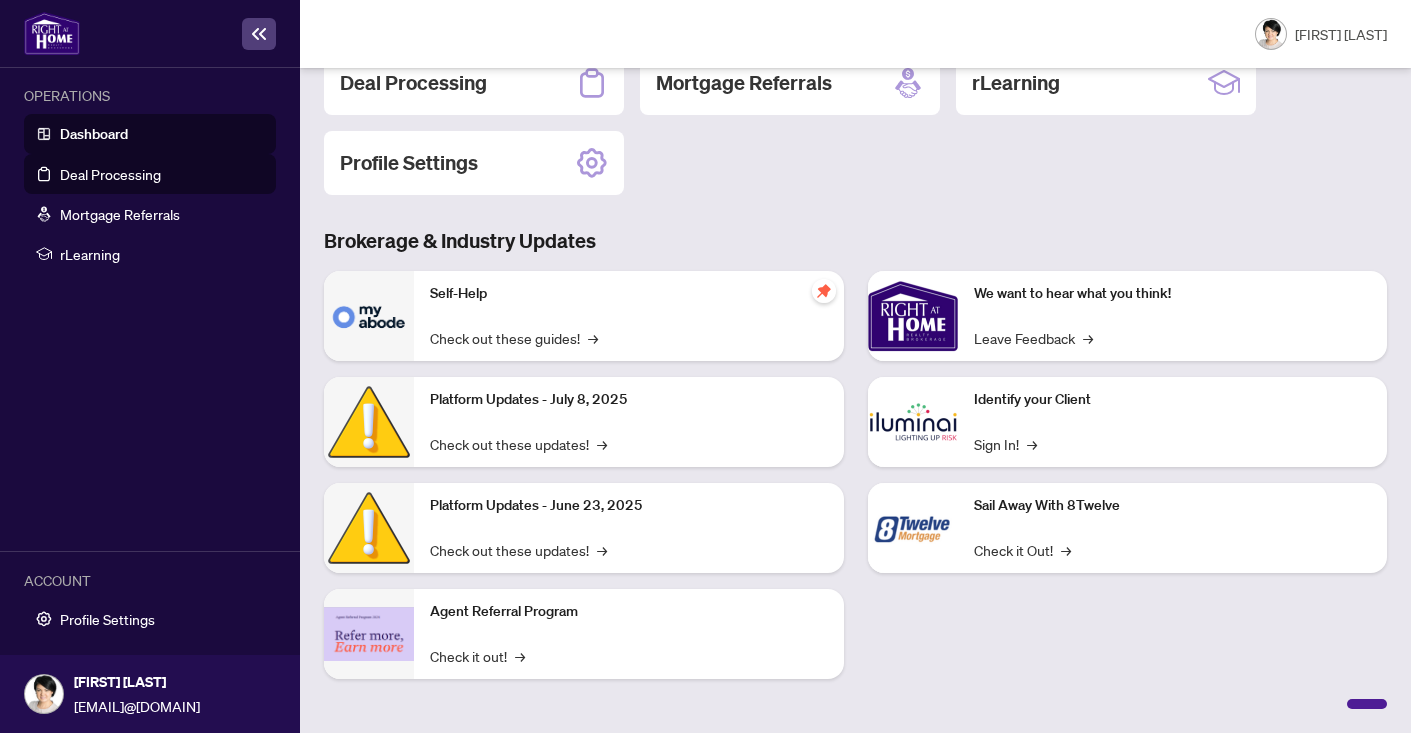 click on "Deal Processing" at bounding box center (110, 174) 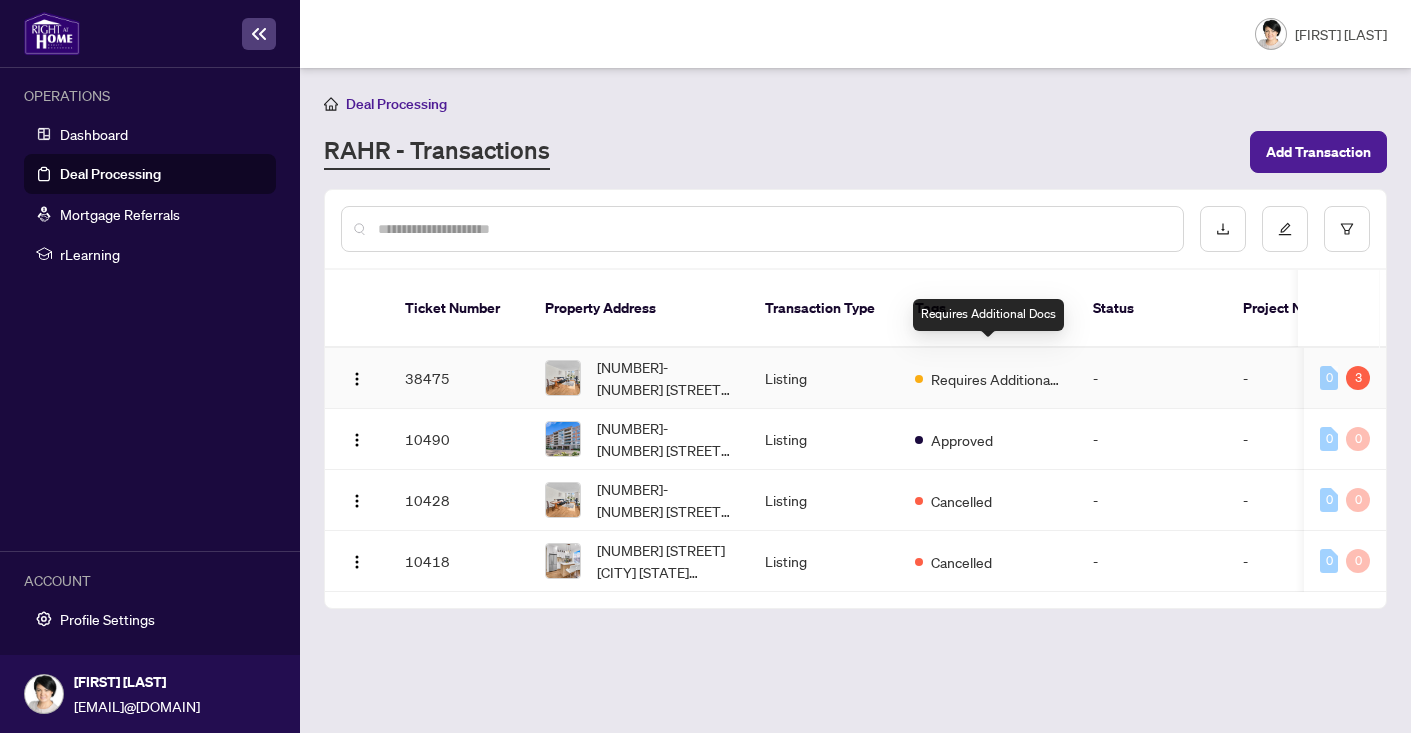 click on "Requires Additional Docs" at bounding box center (996, 379) 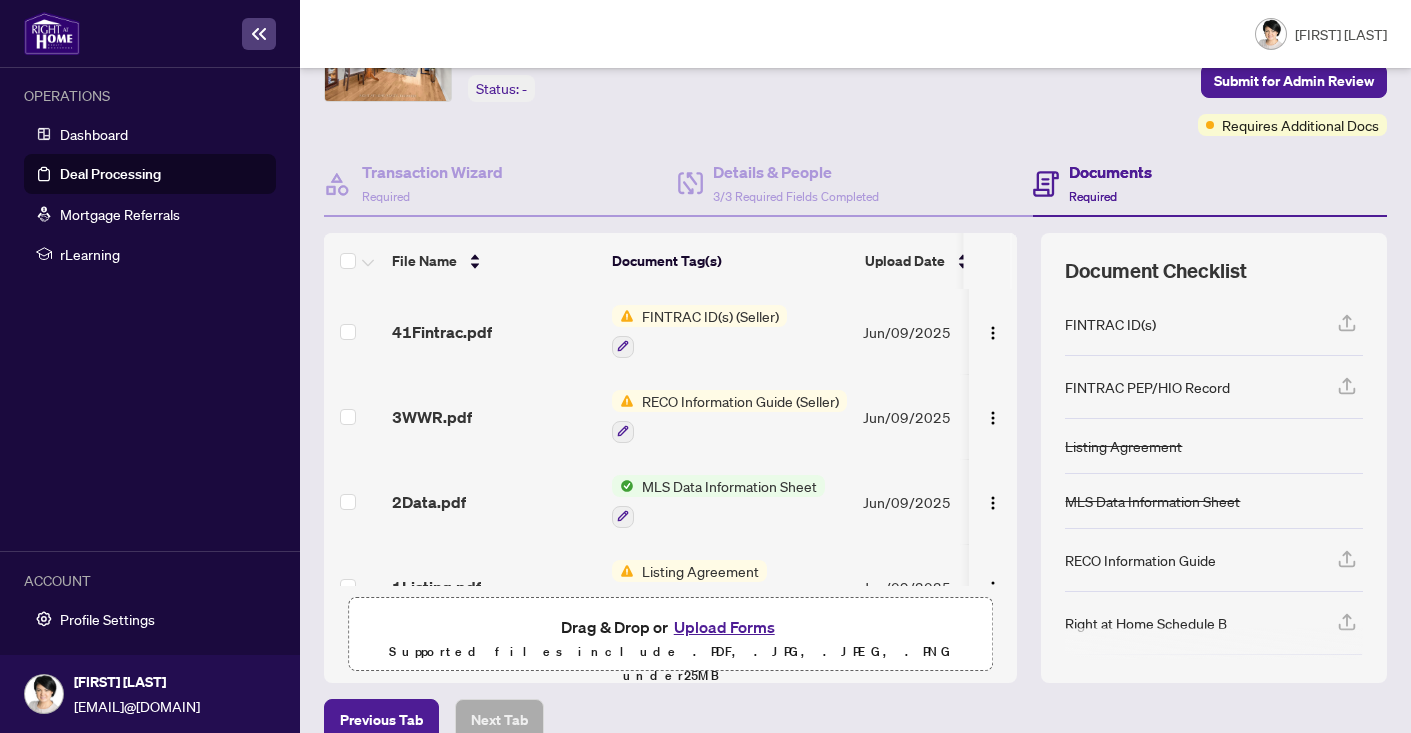 scroll, scrollTop: 141, scrollLeft: 0, axis: vertical 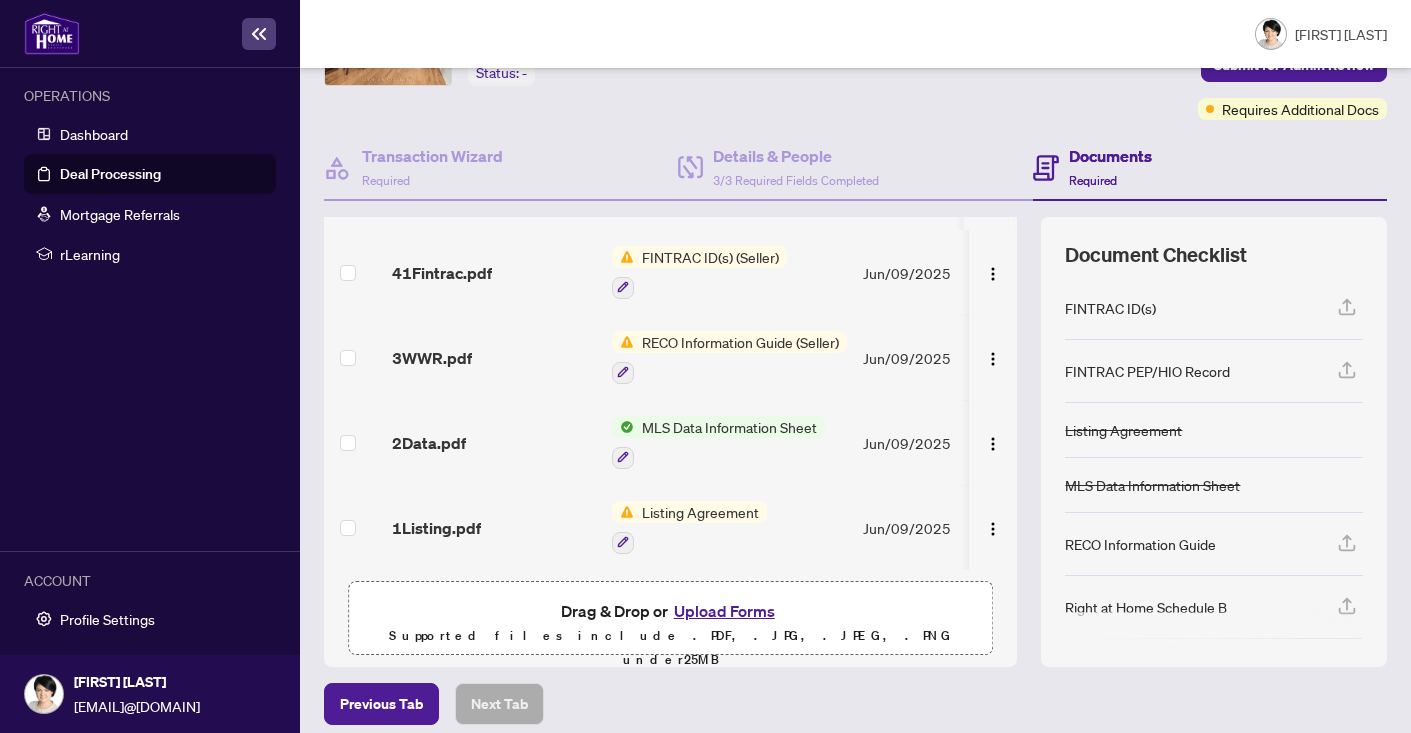 click on "Listing Agreement" at bounding box center [700, 512] 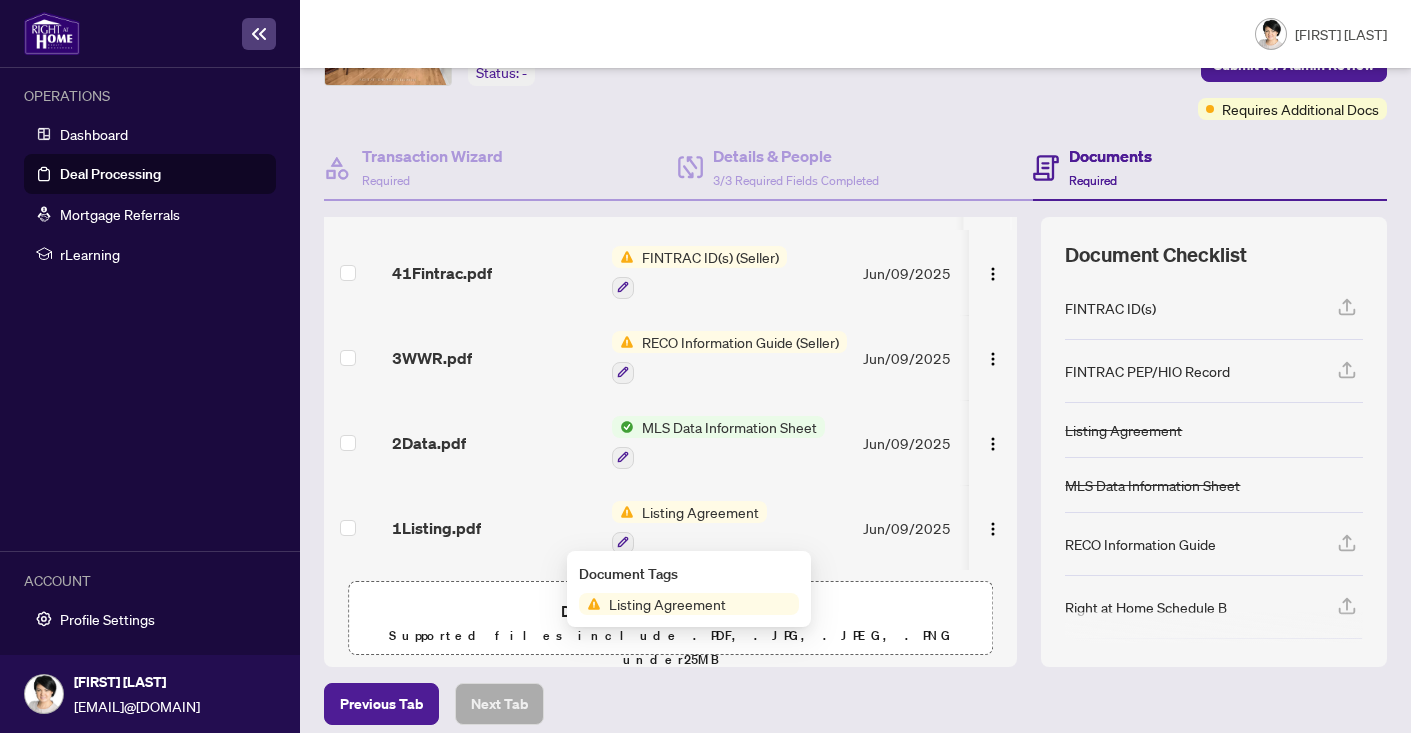 click on "Listing Agreement" at bounding box center [700, 512] 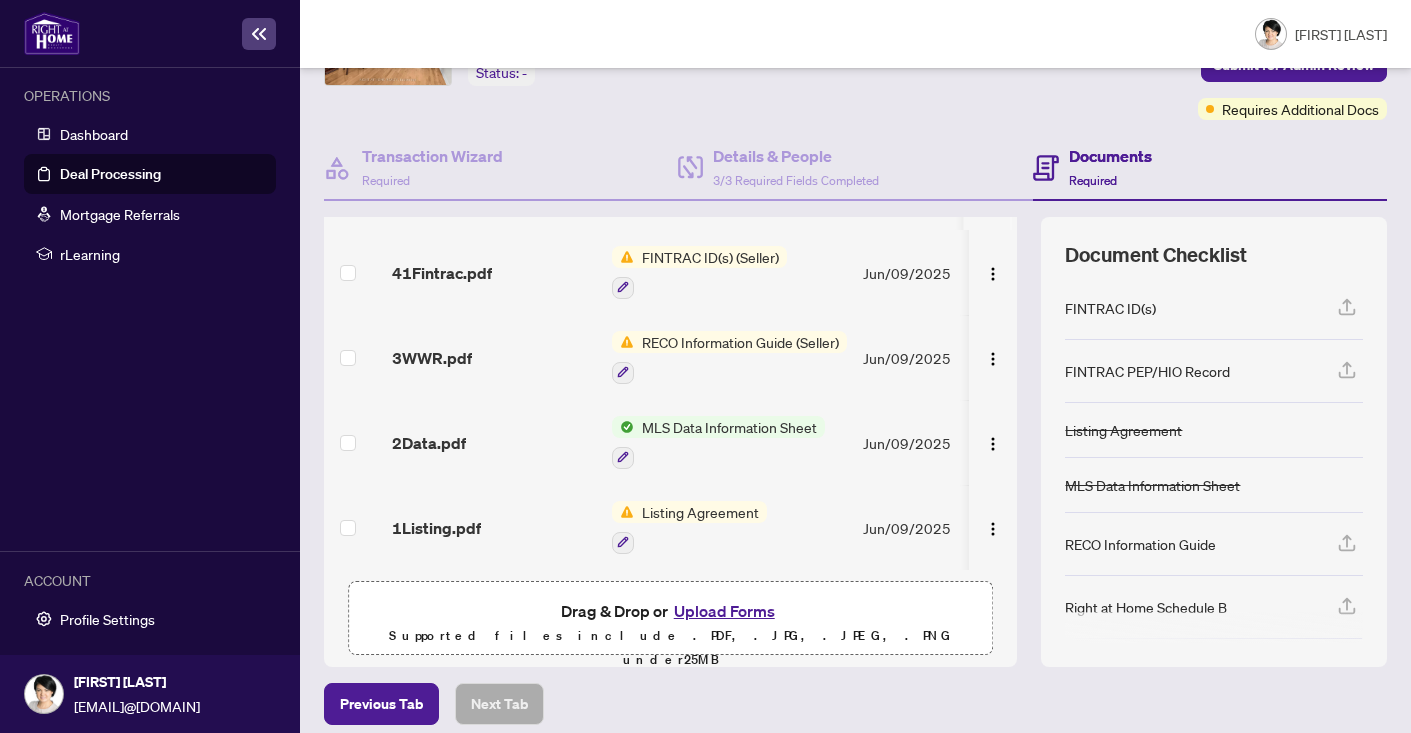 click on "FINTRAC ID(s) (Seller)" at bounding box center (710, 257) 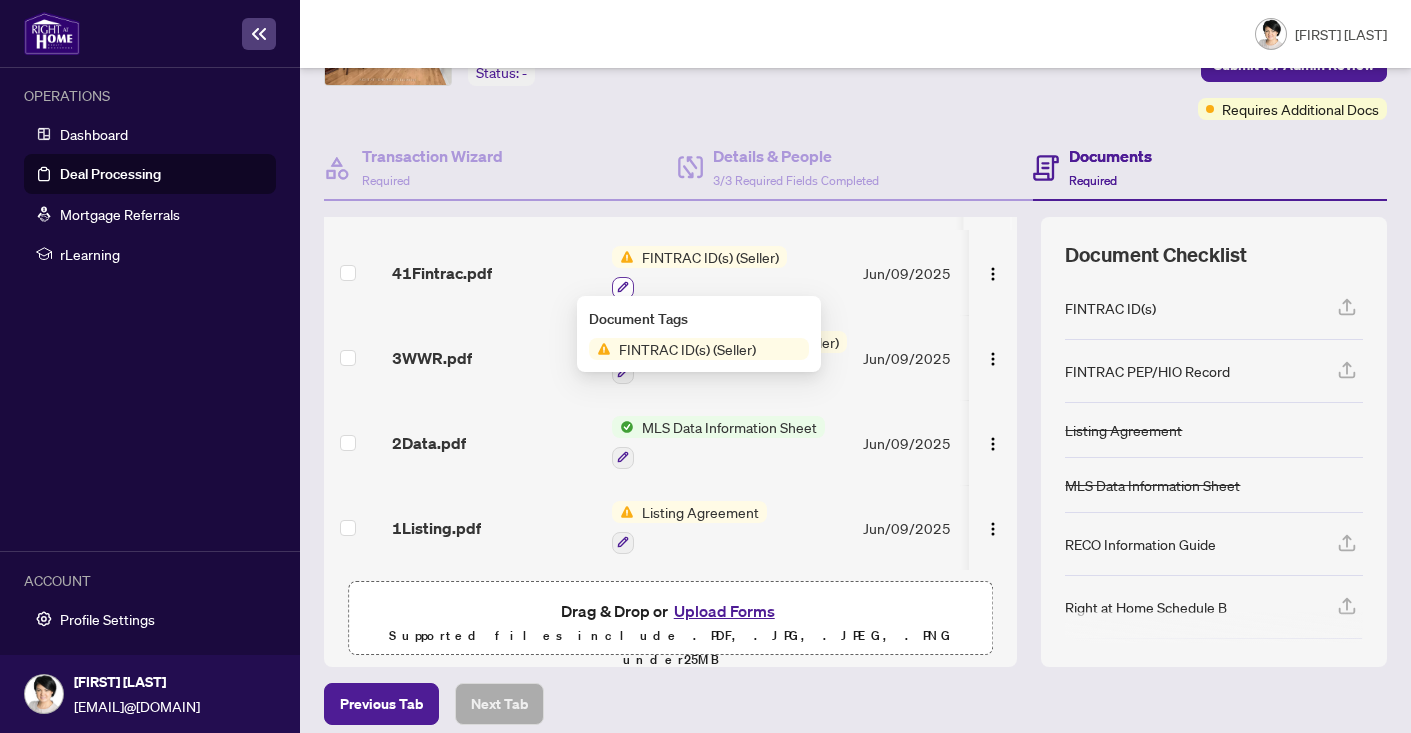 click 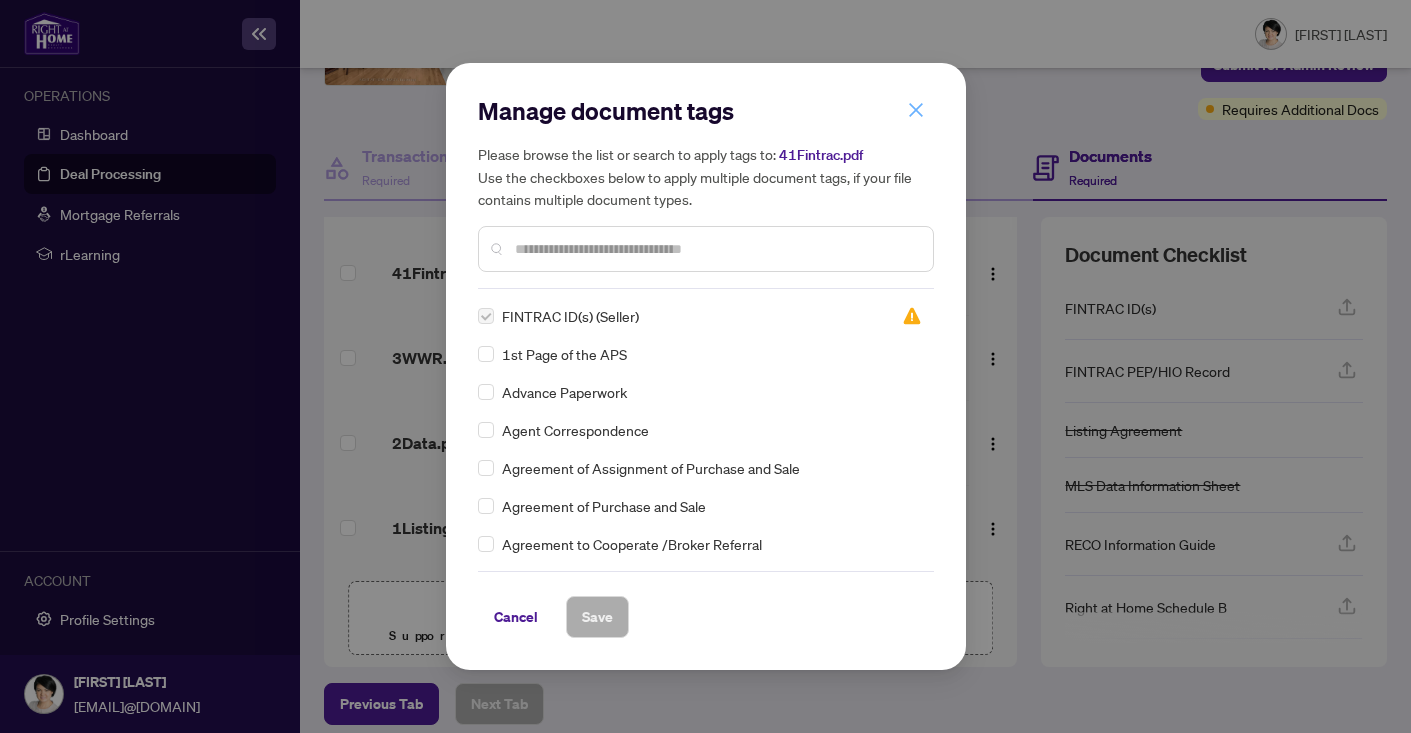 click 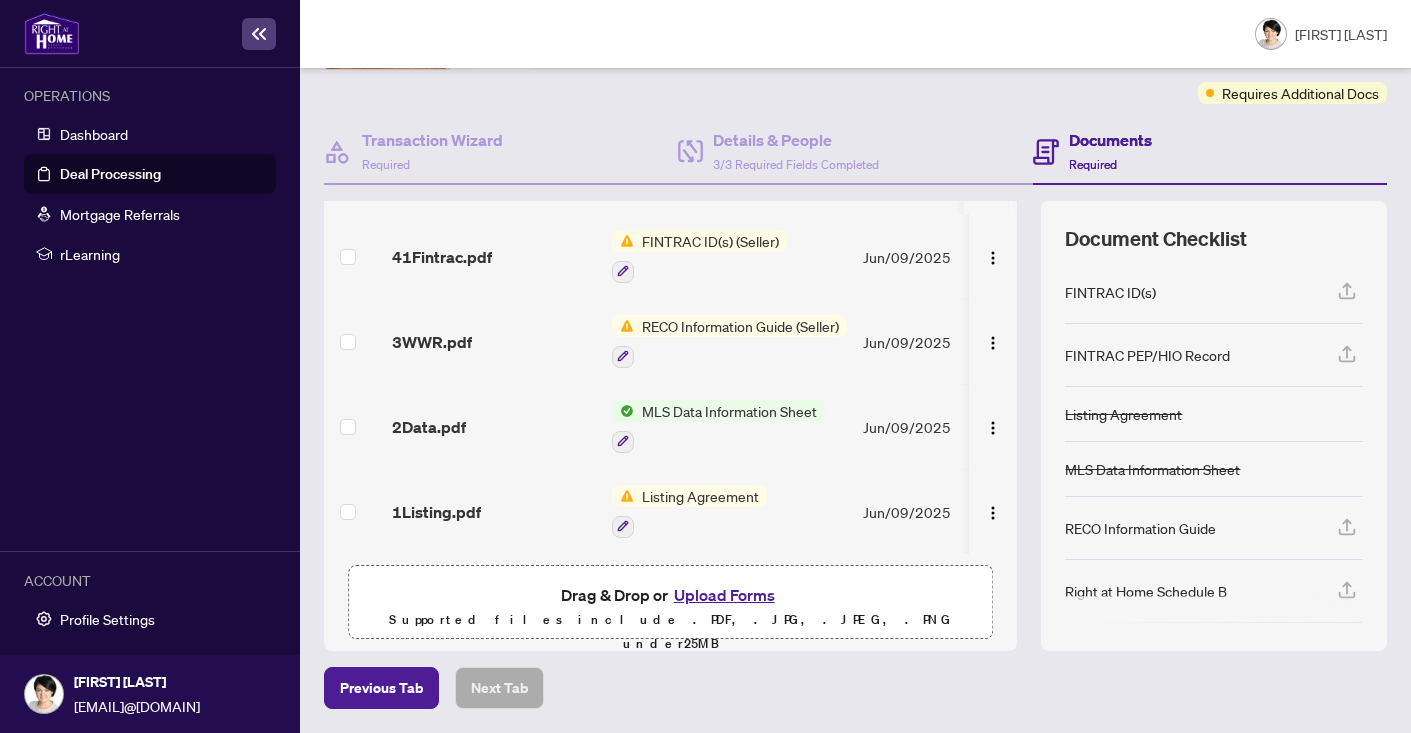 scroll, scrollTop: 156, scrollLeft: 0, axis: vertical 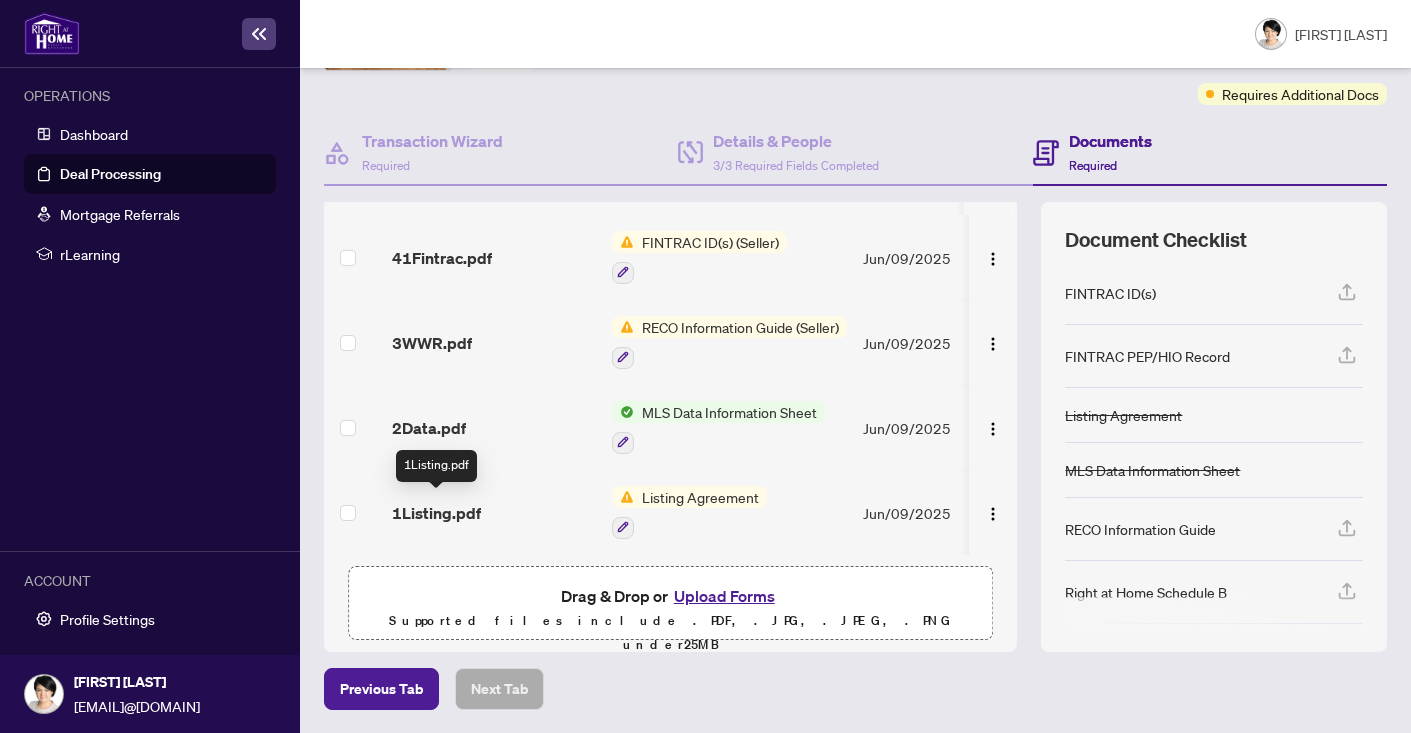 click on "1Listing.pdf" at bounding box center [436, 513] 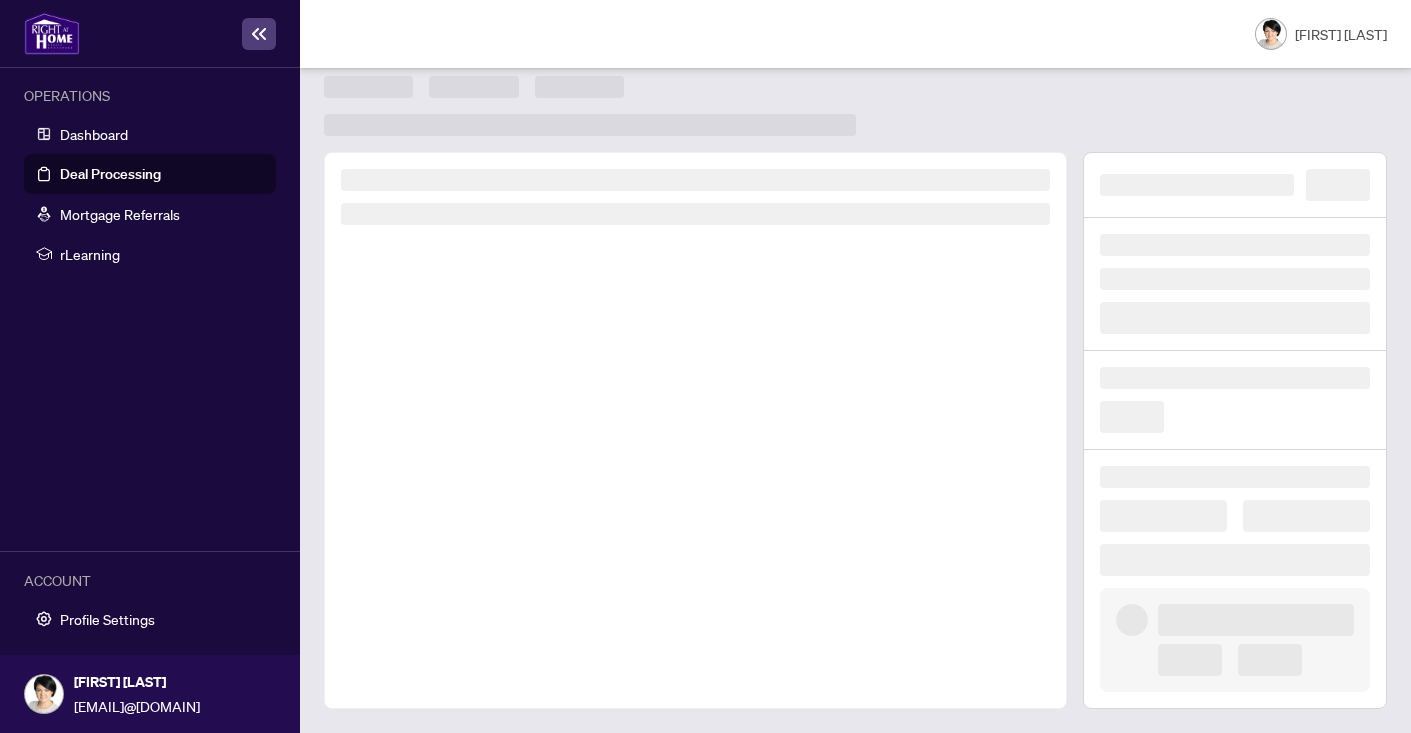 scroll, scrollTop: 0, scrollLeft: 0, axis: both 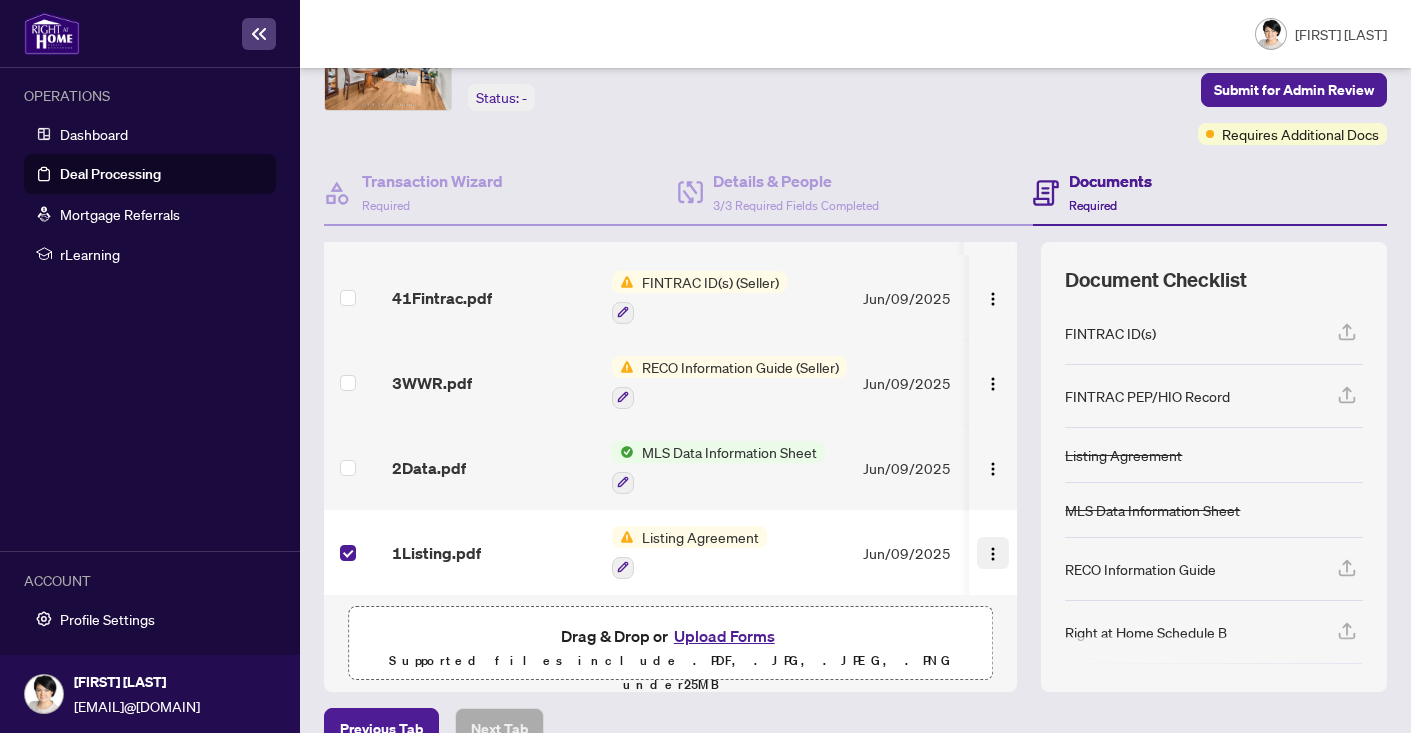 click at bounding box center (993, 554) 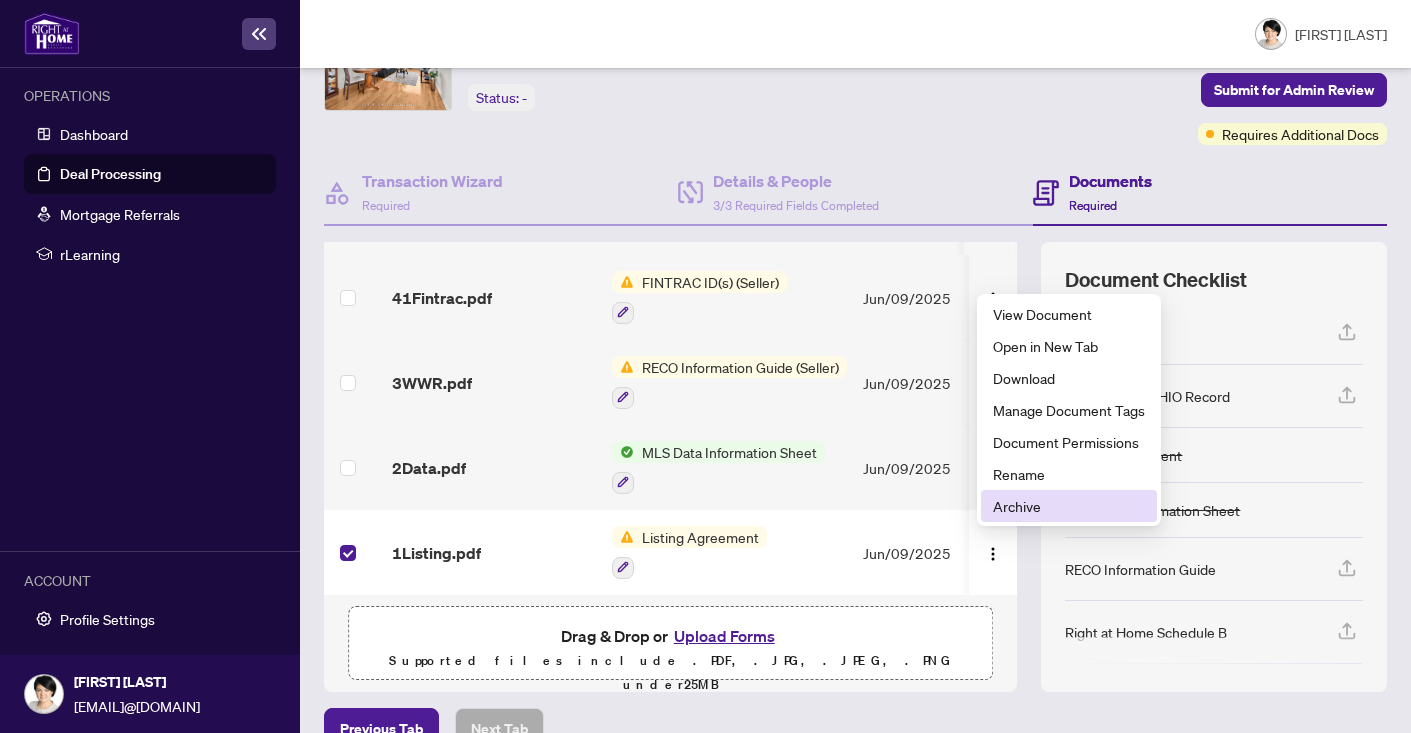 click on "Archive" at bounding box center (1069, 506) 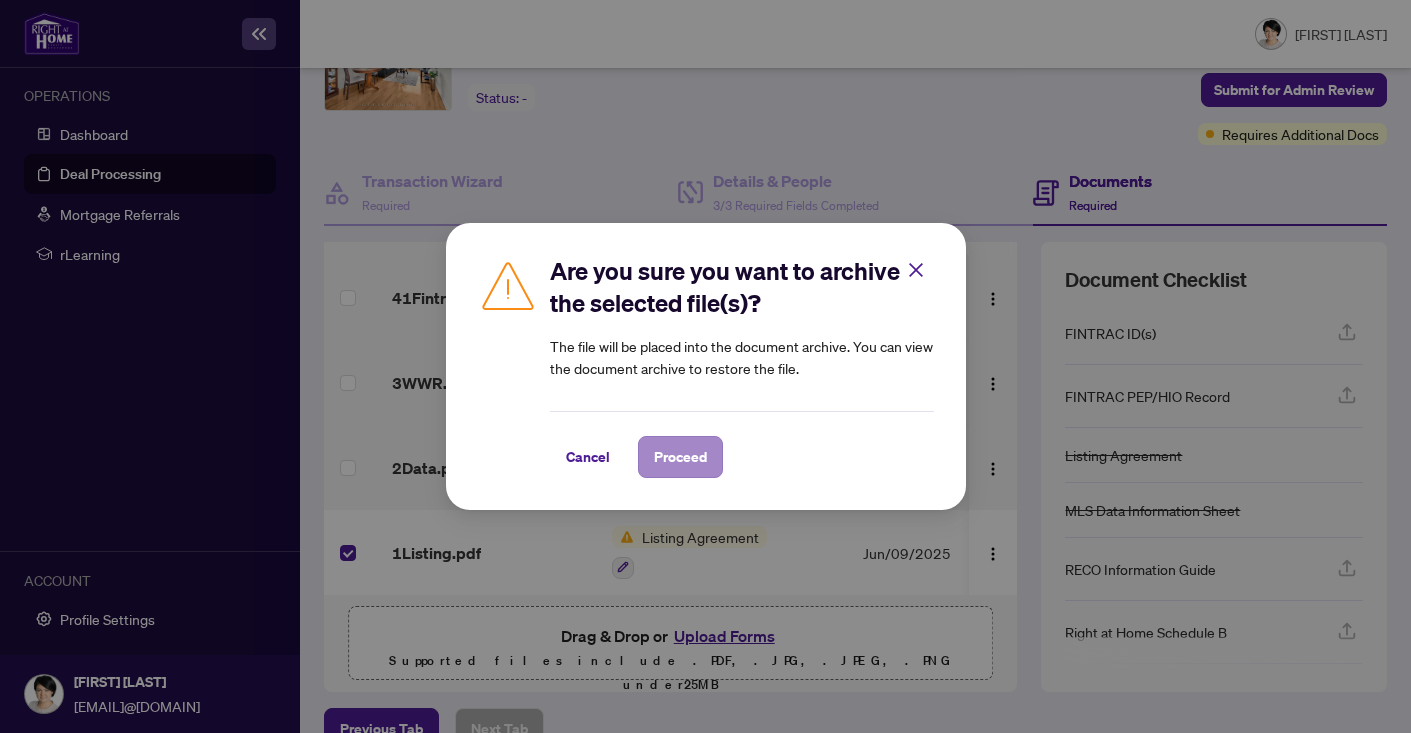 click on "Proceed" at bounding box center [680, 457] 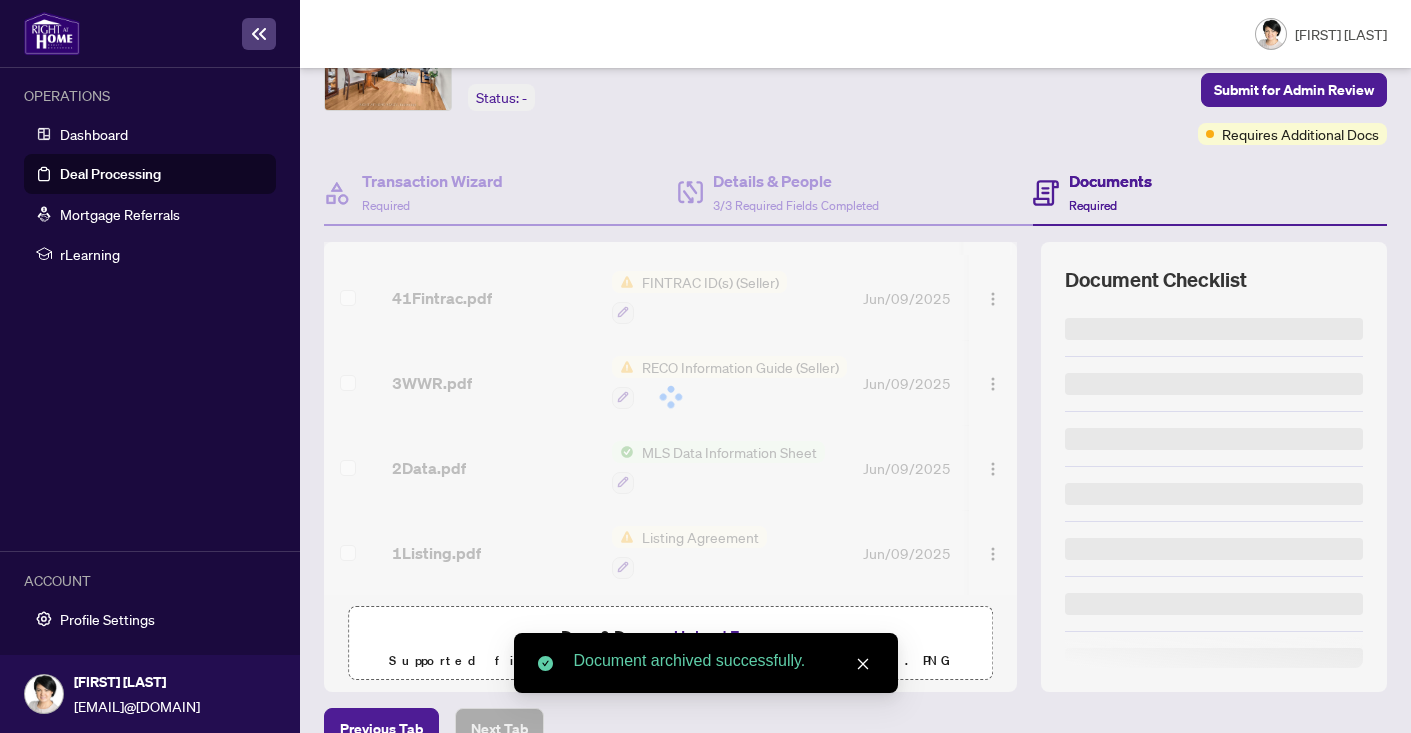 scroll, scrollTop: 0, scrollLeft: 0, axis: both 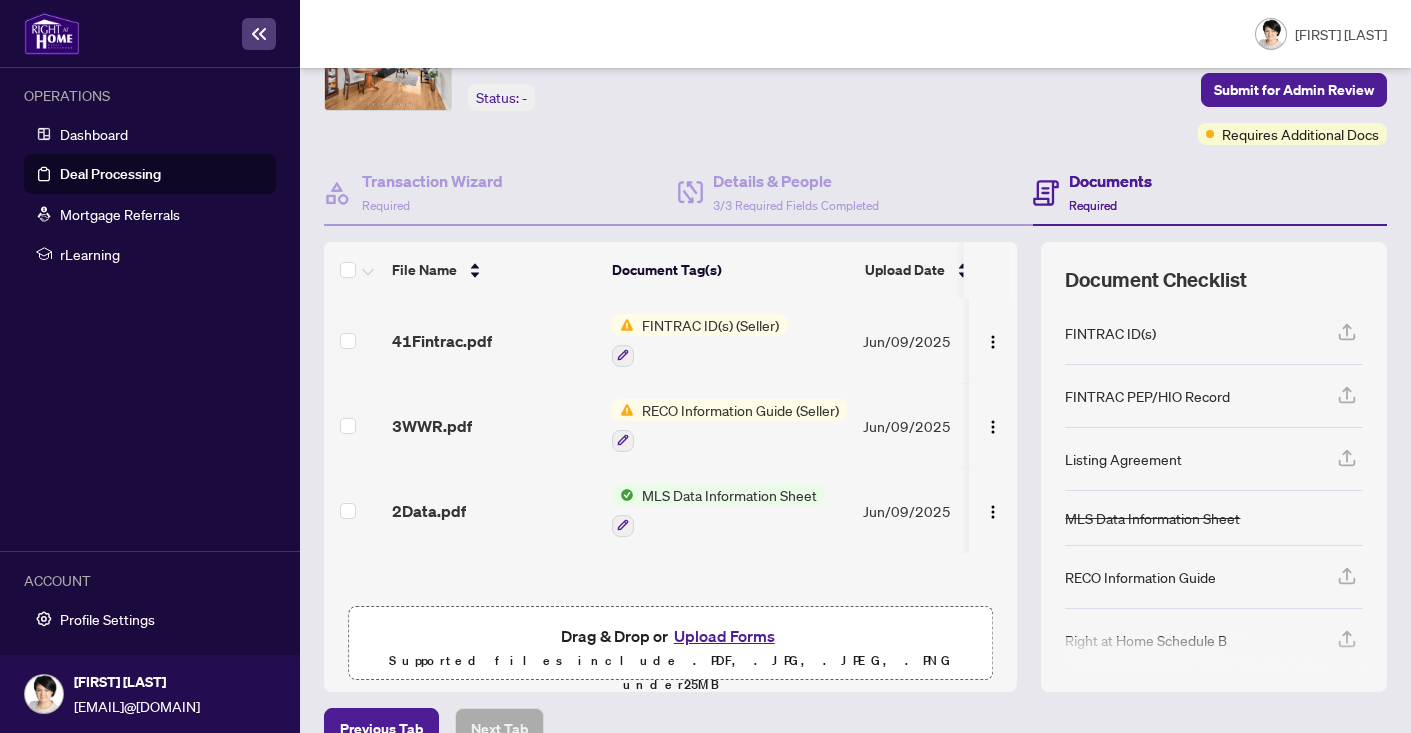 click on "Upload Forms" at bounding box center (724, 636) 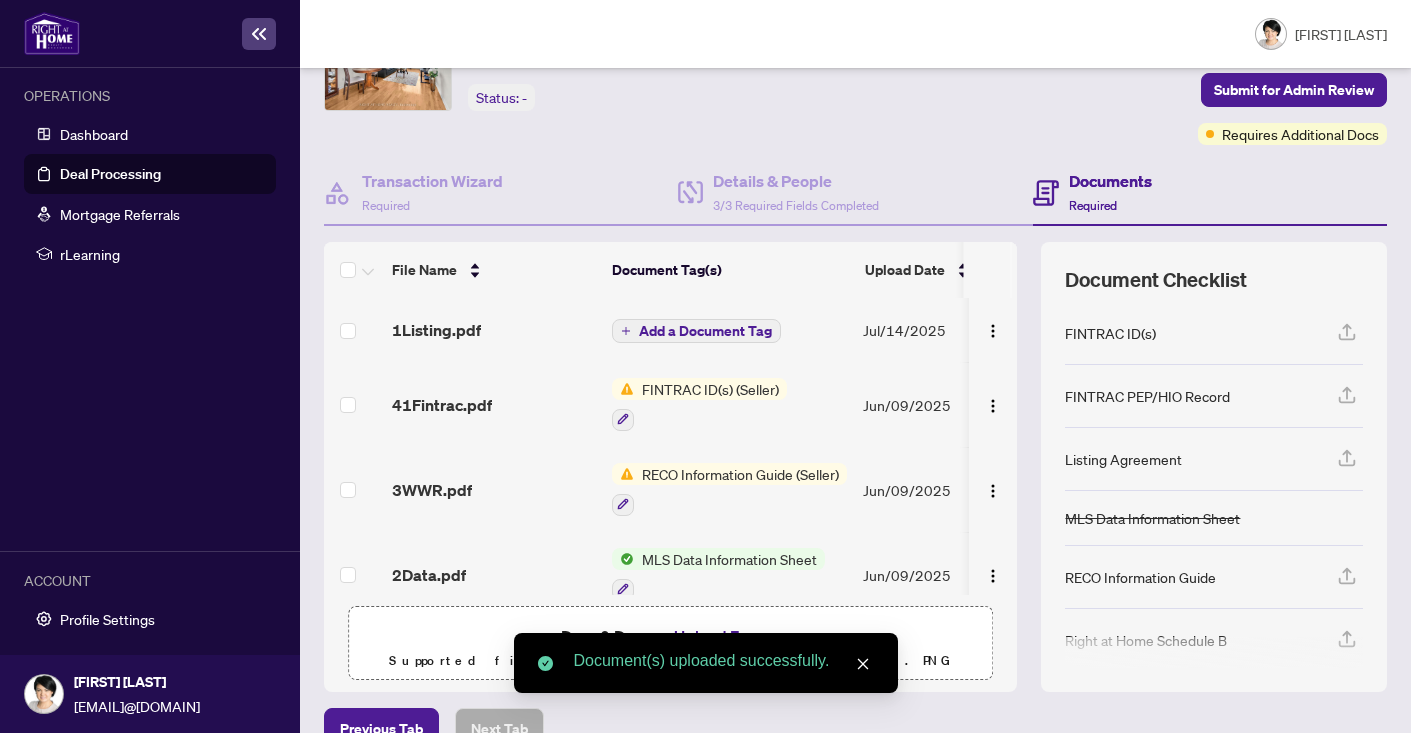 click 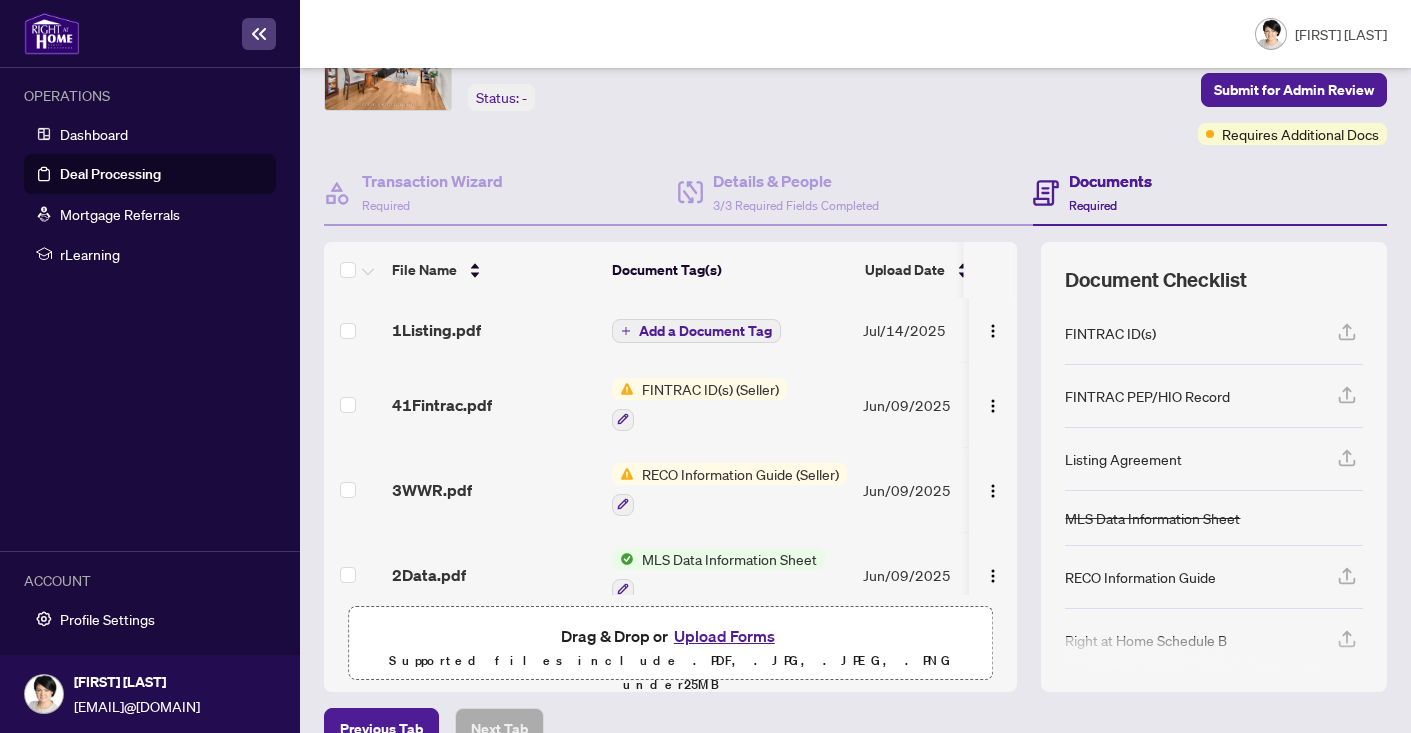 click on "FINTRAC ID(s) (Seller)" at bounding box center (710, 389) 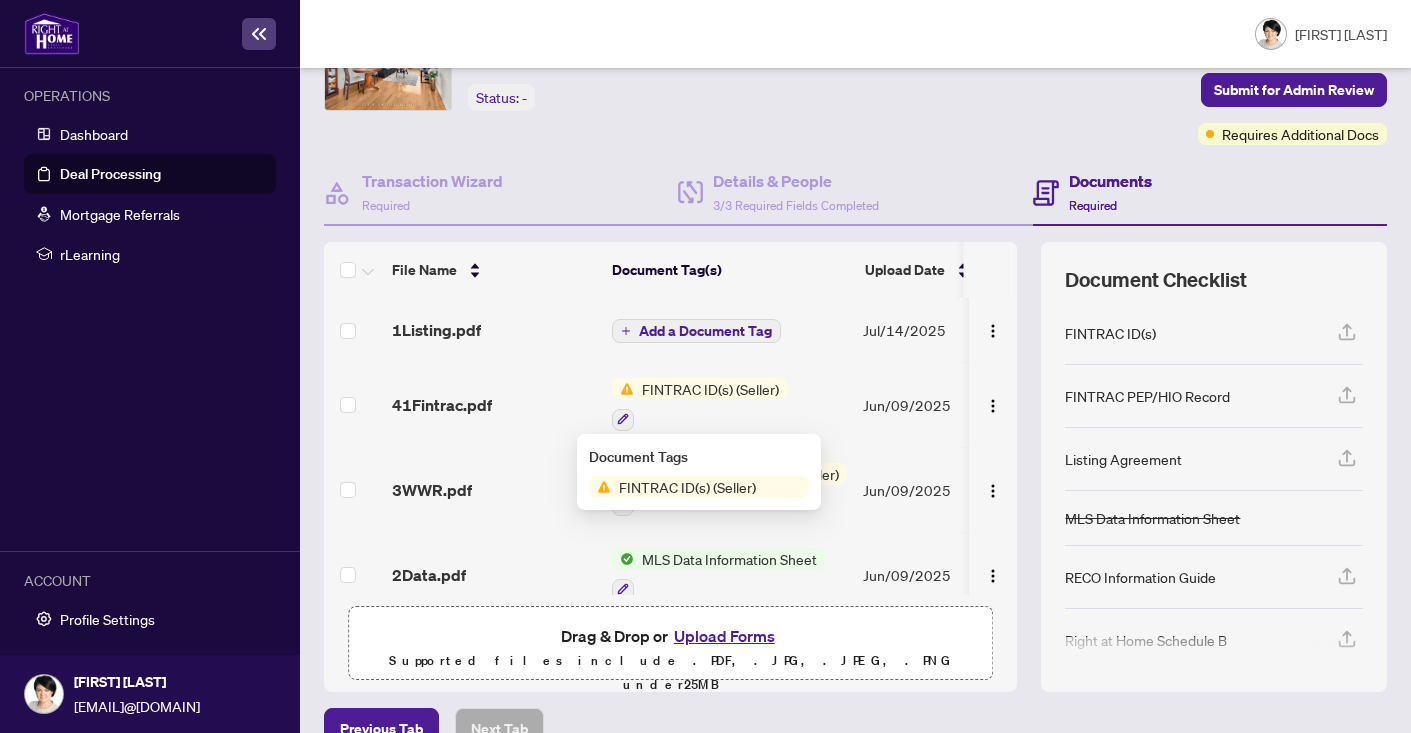 click on "FINTRAC ID(s) (Seller)" at bounding box center (710, 389) 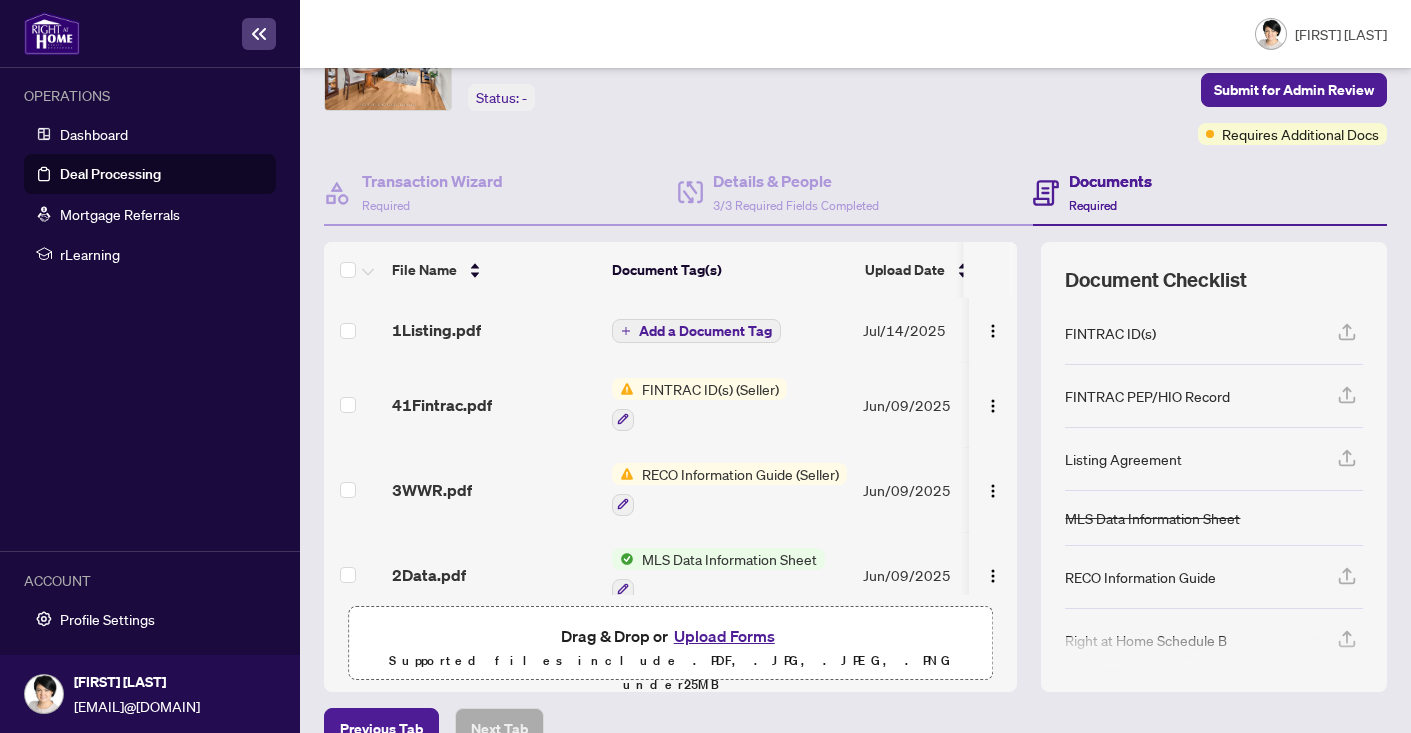 click on "FINTRAC ID(s) (Seller)" at bounding box center (710, 389) 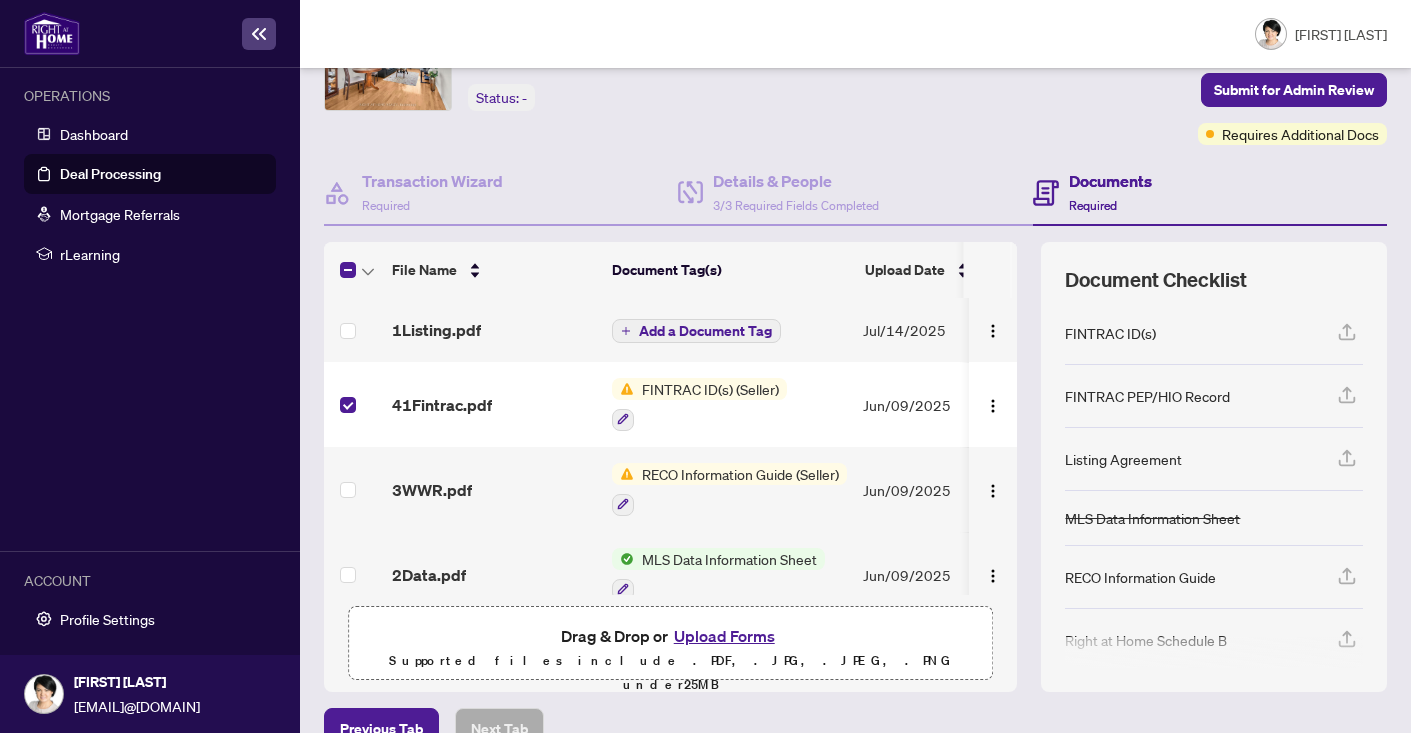 click on "FINTRAC ID(s) (Seller)" at bounding box center [710, 389] 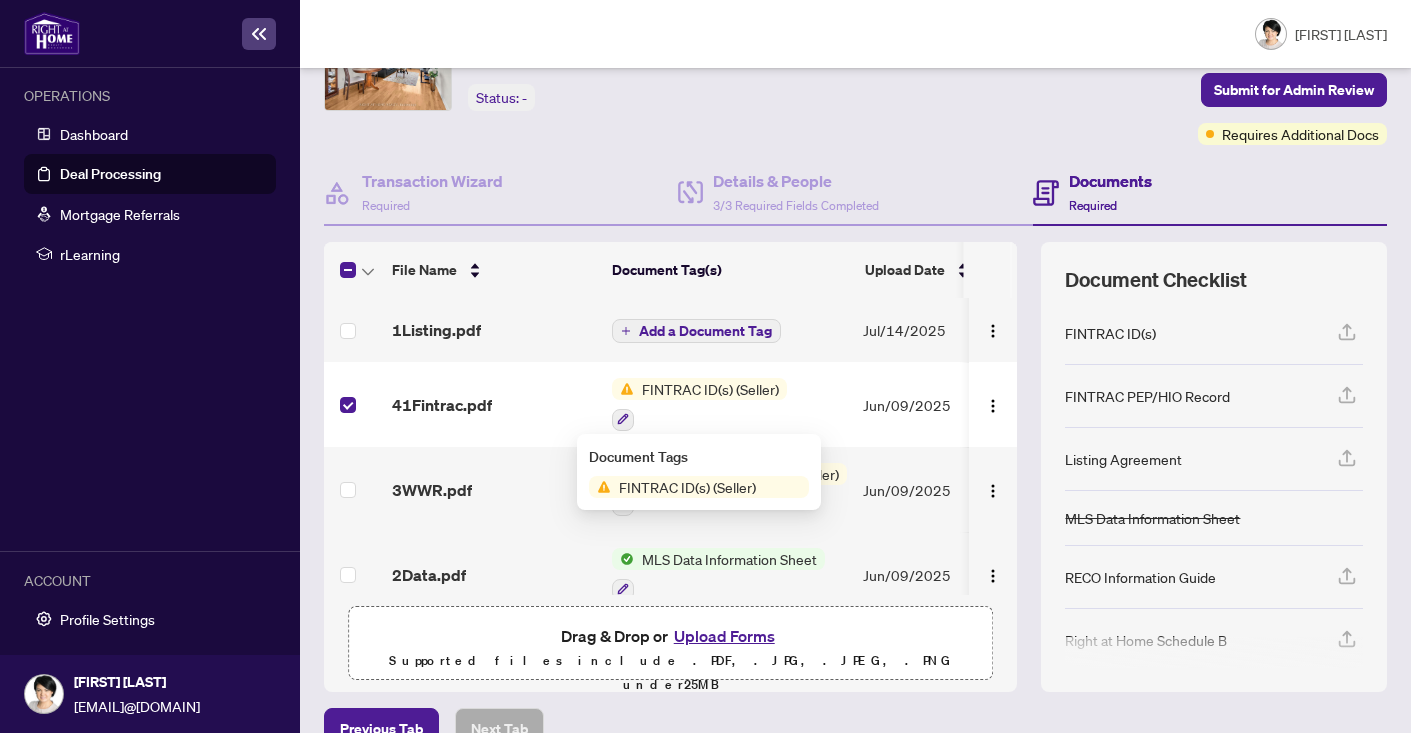 click on "FINTRAC ID(s) (Seller)" at bounding box center (687, 487) 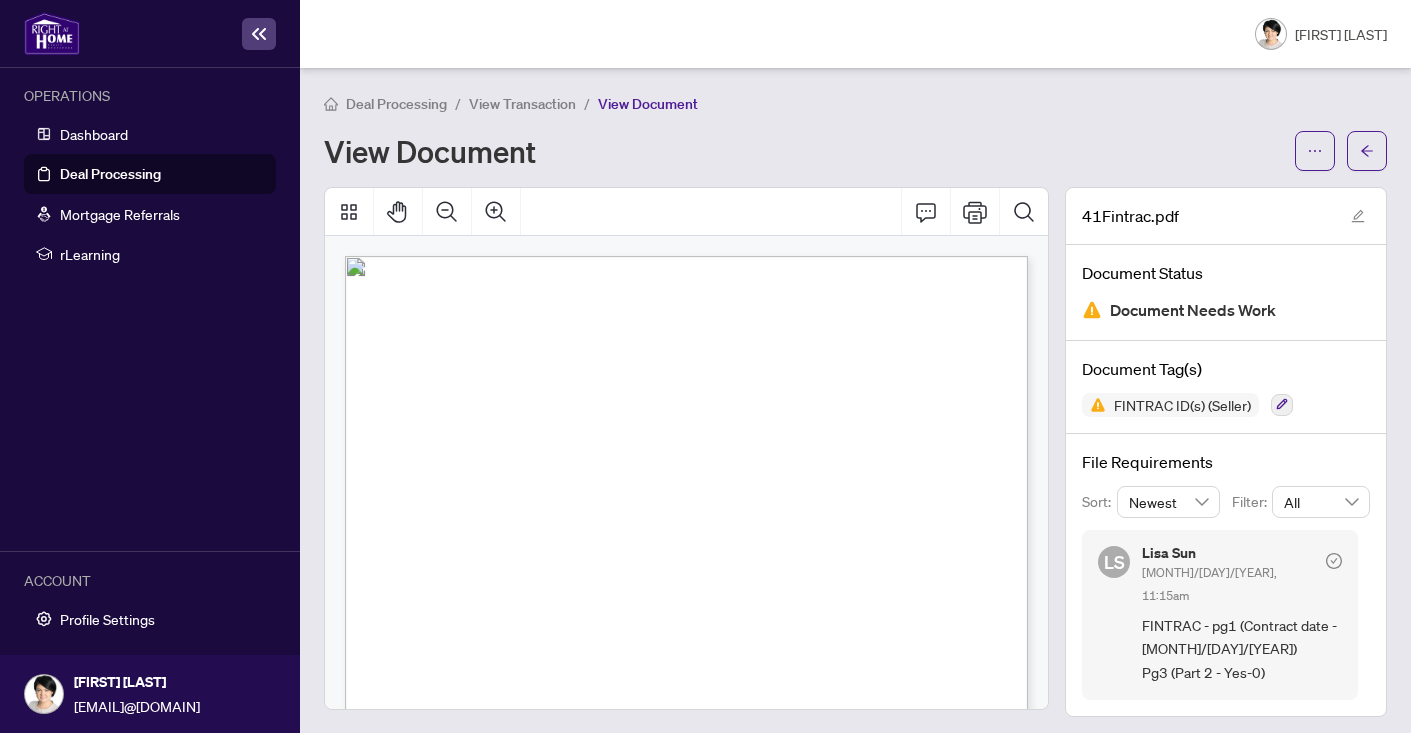 scroll, scrollTop: 5, scrollLeft: 0, axis: vertical 